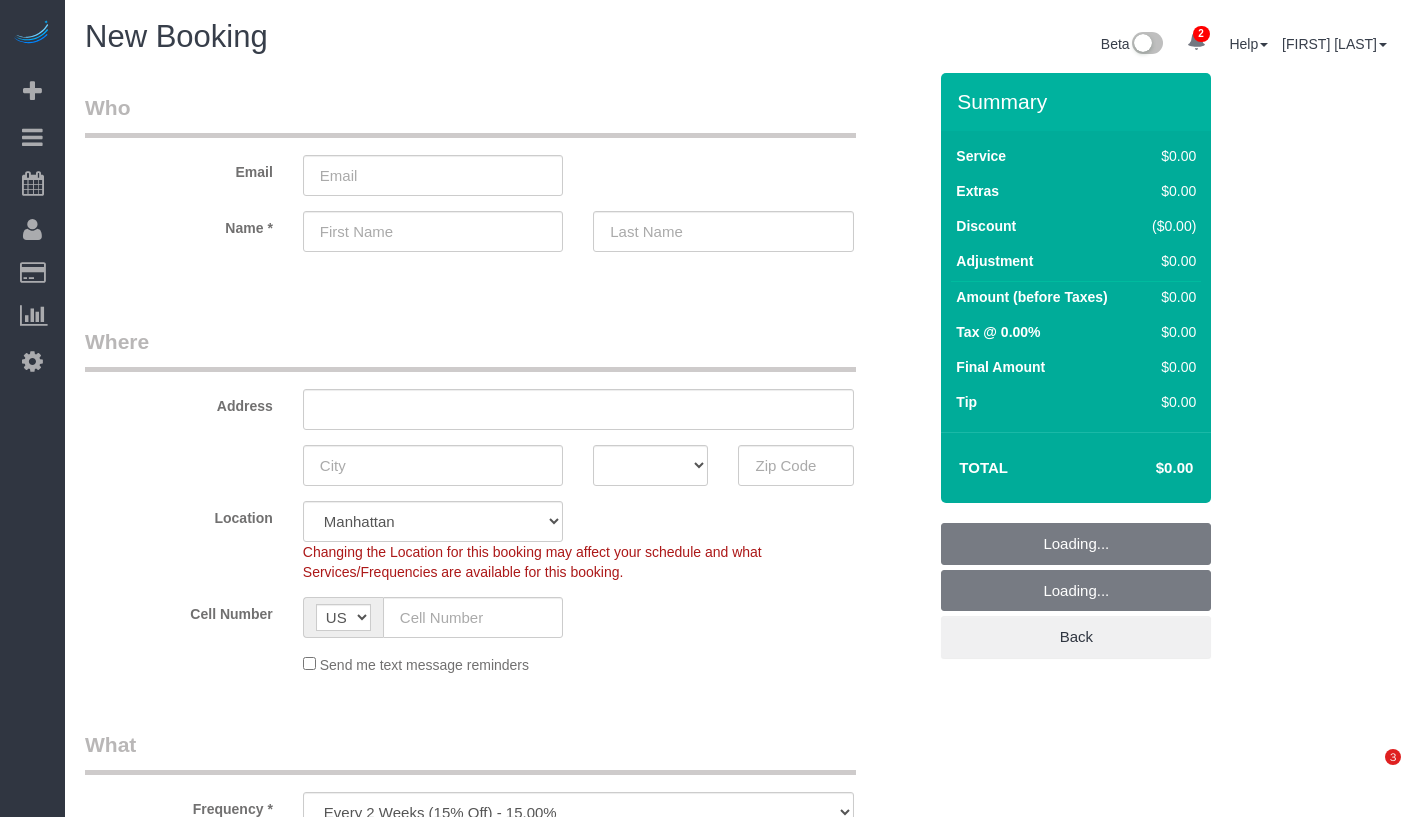select on "number:89" 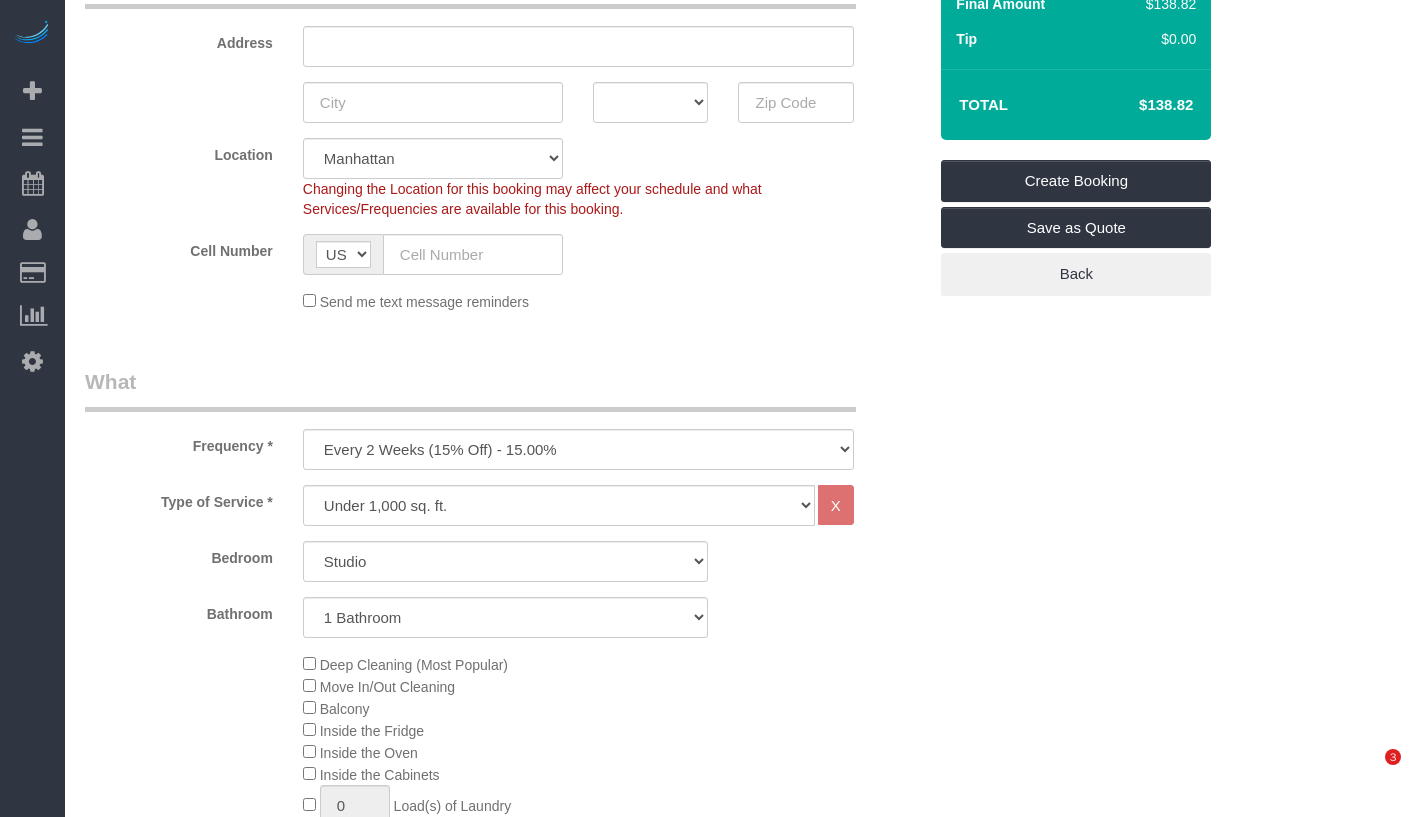scroll, scrollTop: 367, scrollLeft: 0, axis: vertical 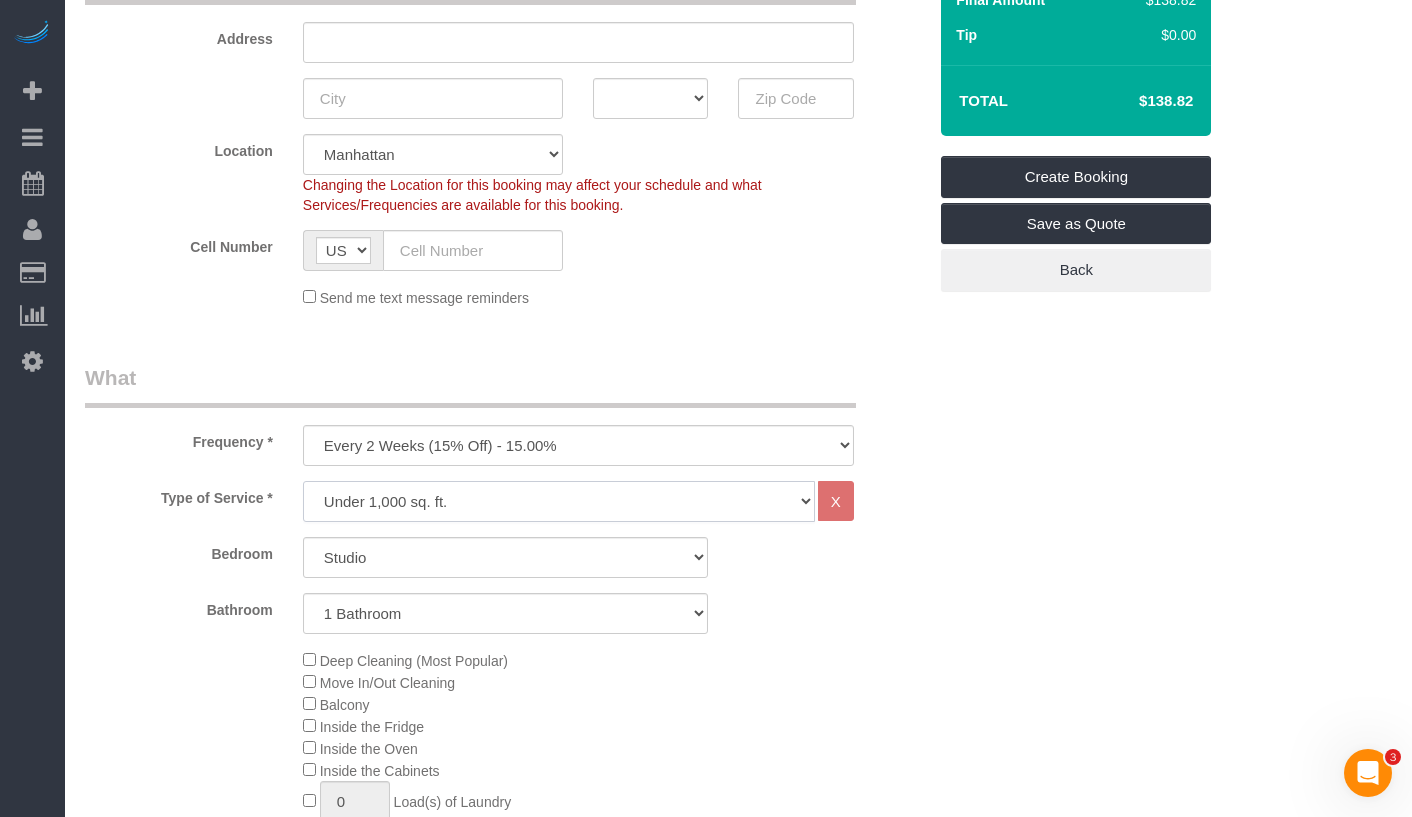 click on "Under 1,000 sq. ft. 1,001 - 1,500 sq. ft. 1,500+ sq. ft. Custom Cleaning Office Cleaning Airbnb Cleaning Post Construction Cleaning RE-CLEAN Hourly Rate - 8.0 Hourly Rate - 7.5 Late Cancellation - Invoice Purposes Hourly Rate (30% OFF) Bungalow Living Hello Alfred - Standard Cleaning Hello Alfred - Hourly Rate TULU - Standard Cleaning TULU - Hourly Rate Hourly Rate (15% OFF) Hourly Rate (20% OFF) Hourly Rate (25% OFF) Hourly Rate (22.5% OFF) Charity Clean Outsite - Hourly Rate Floor Cleaning 100/hr 140/hr Upholstery Cleaning Hourly Rate (Comped Cleaning) Power Washing Carpet/Rug Cleaning Floor Cleaning - 25% OFF Couch Cleaning Partnership Flat Rate Pricing Partnership Hourly Rate Staff Office Hours" 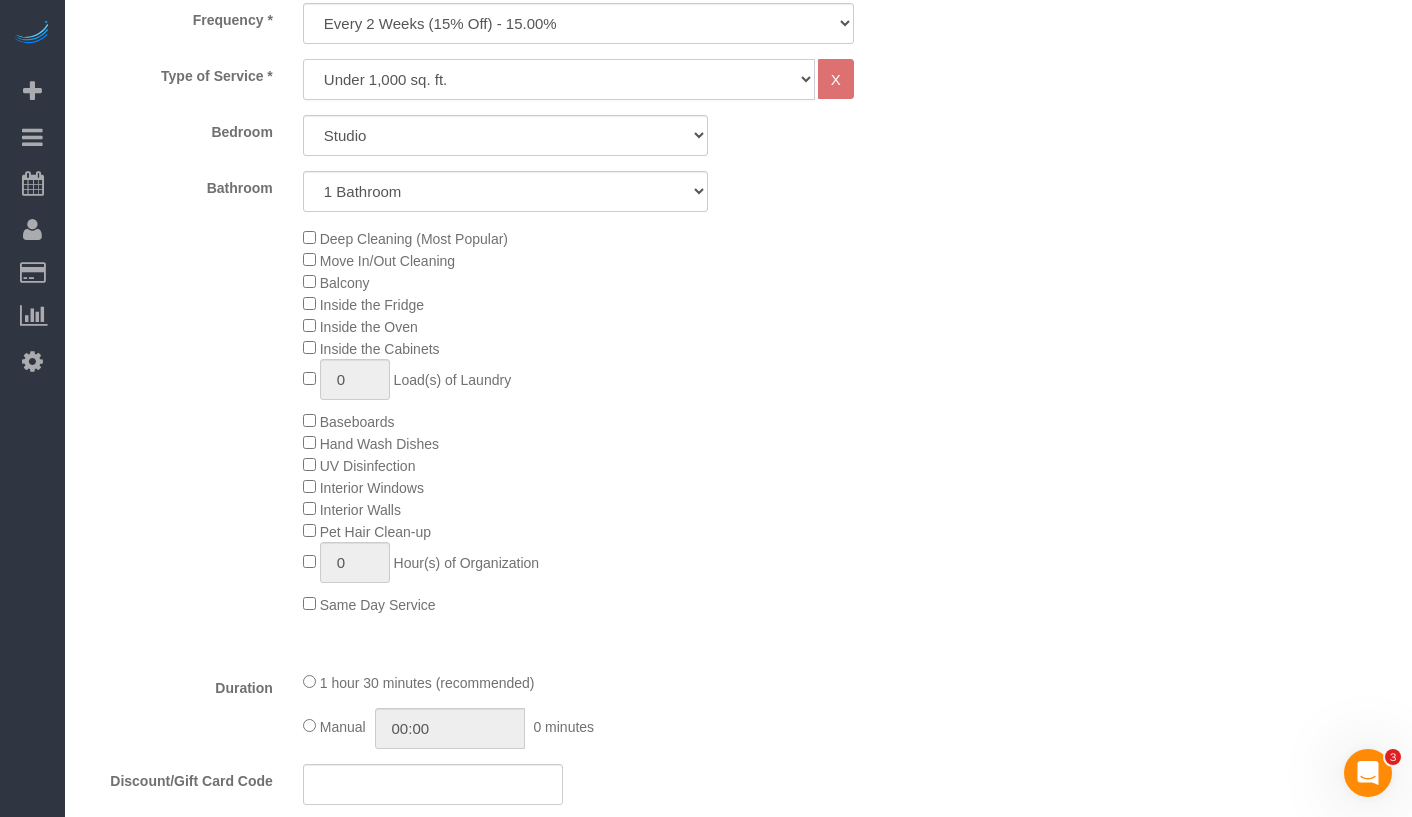 scroll, scrollTop: 781, scrollLeft: 0, axis: vertical 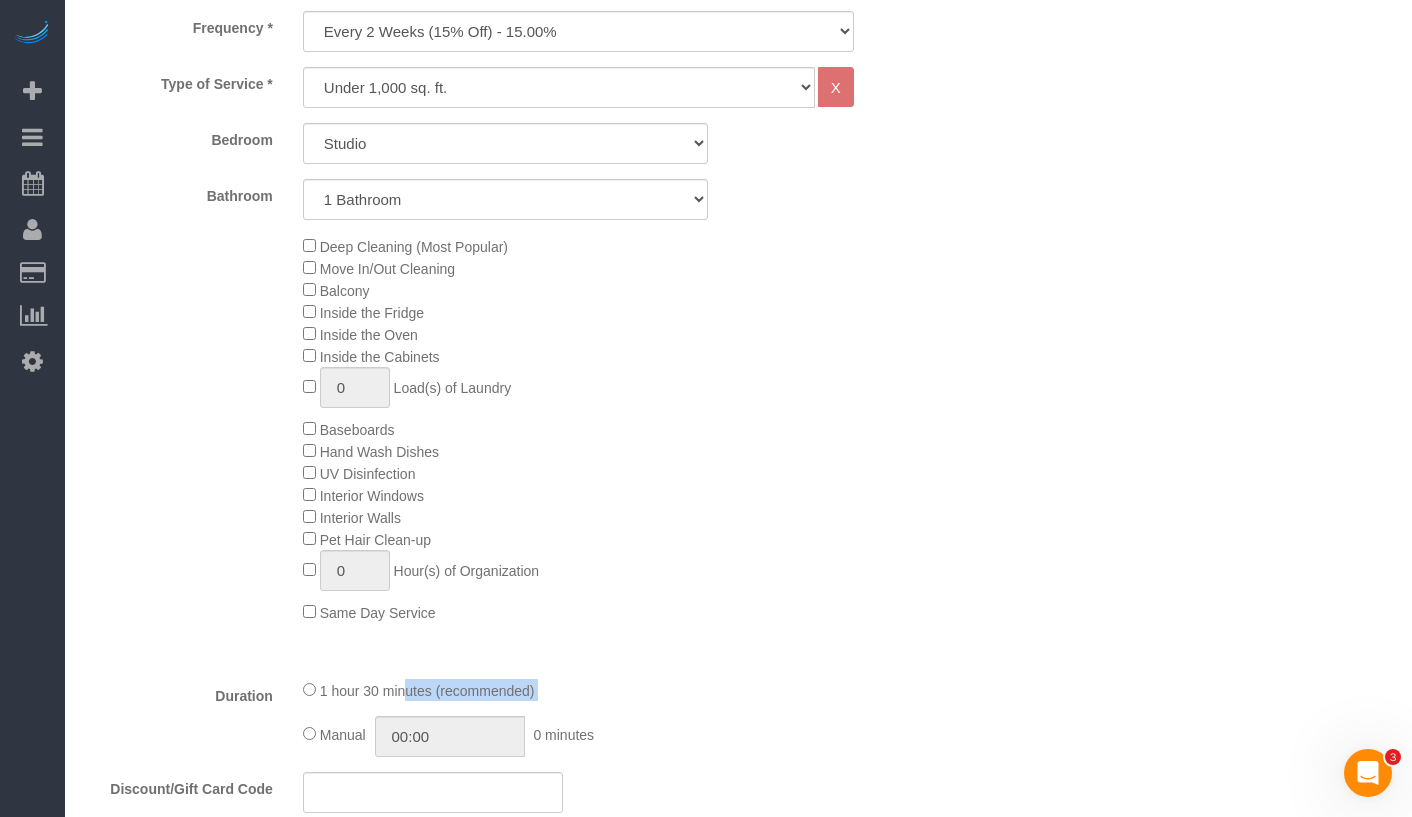 drag, startPoint x: 329, startPoint y: 690, endPoint x: 575, endPoint y: 712, distance: 246.98178 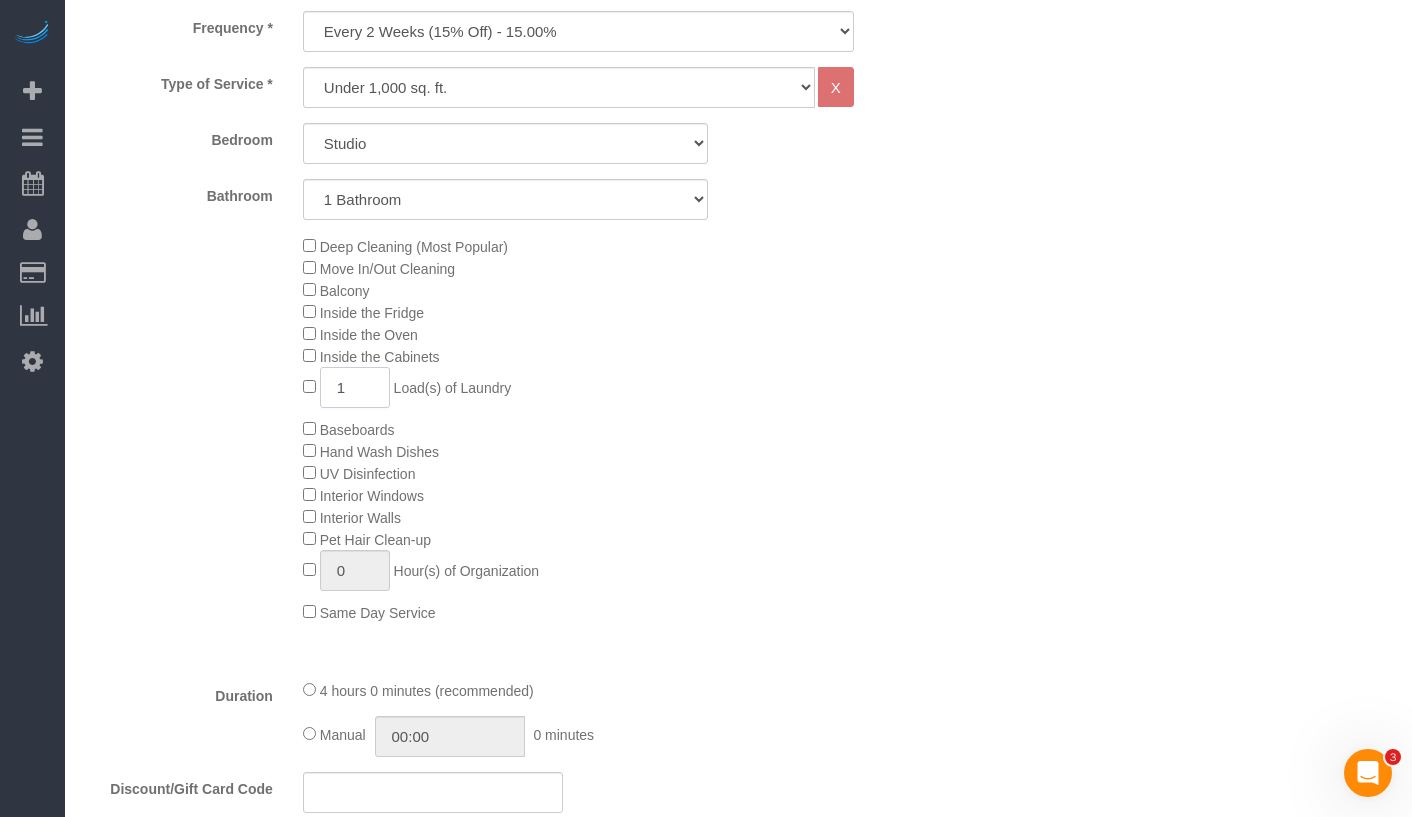 click on "1
Load(s) of Laundry" 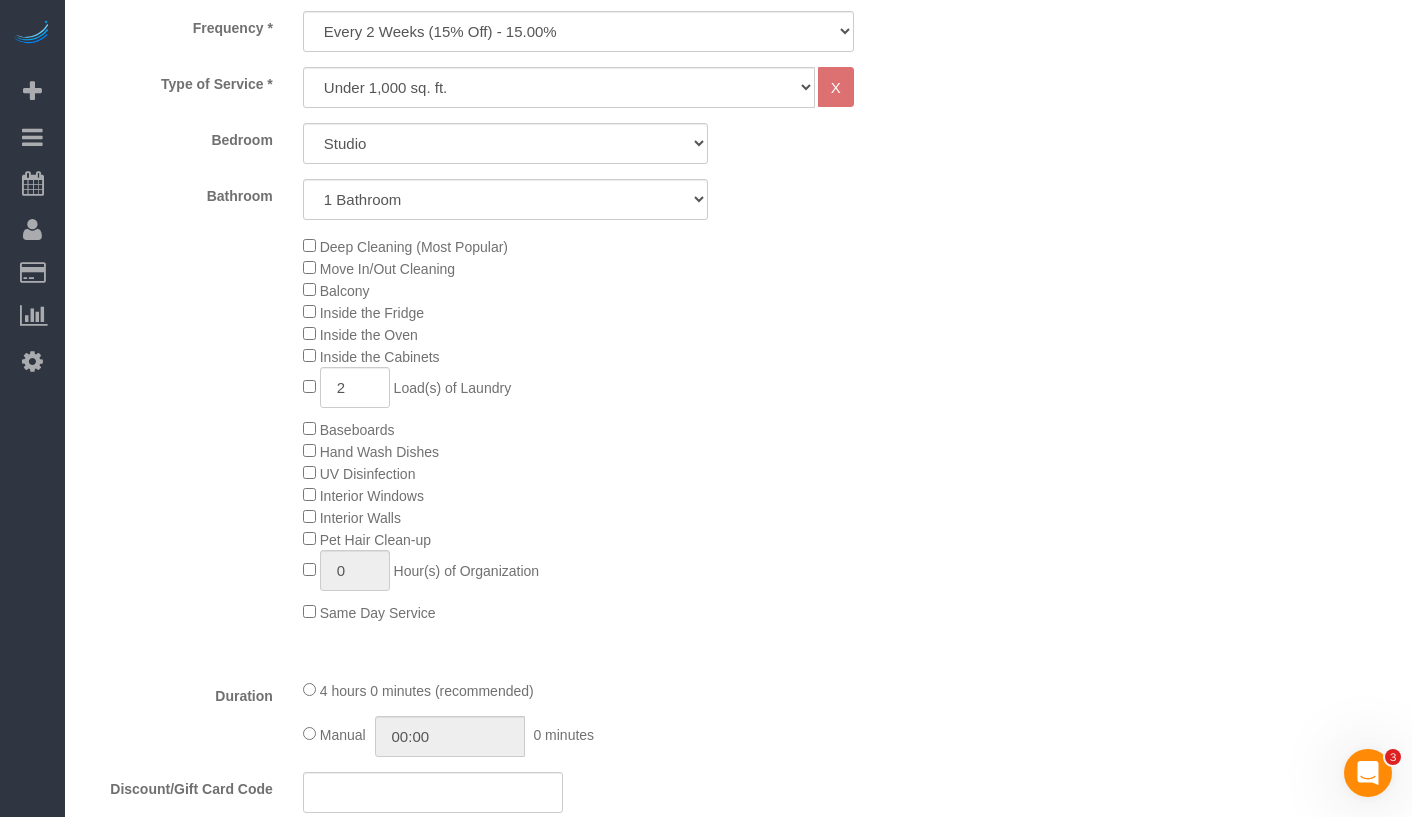 click on "Deep Cleaning (Most Popular)
Move In/Out Cleaning
Balcony
Inside the Fridge
Inside the Oven
Inside the Cabinets
2
Load(s) of Laundry
Baseboards
Hand Wash Dishes
0" 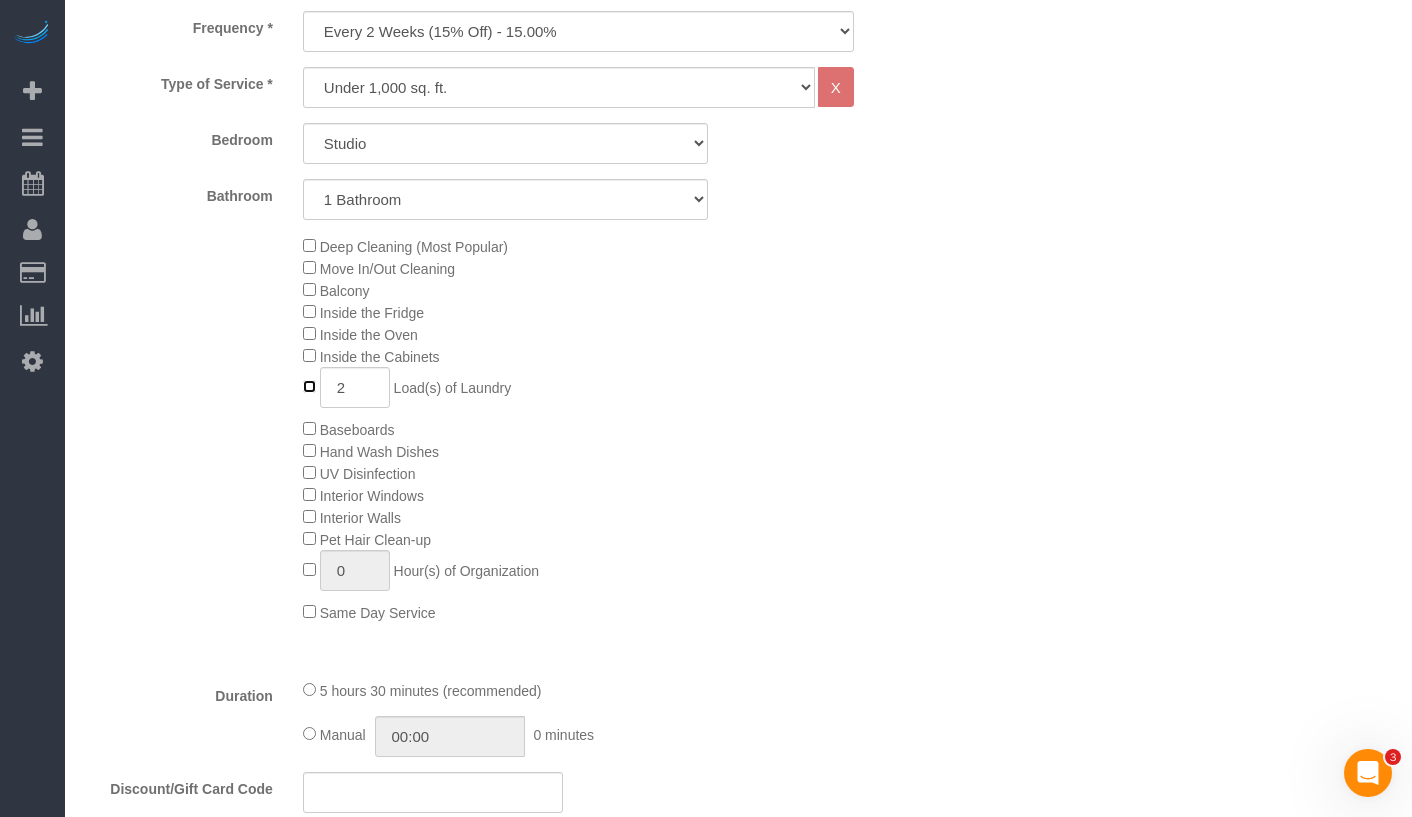 type on "0" 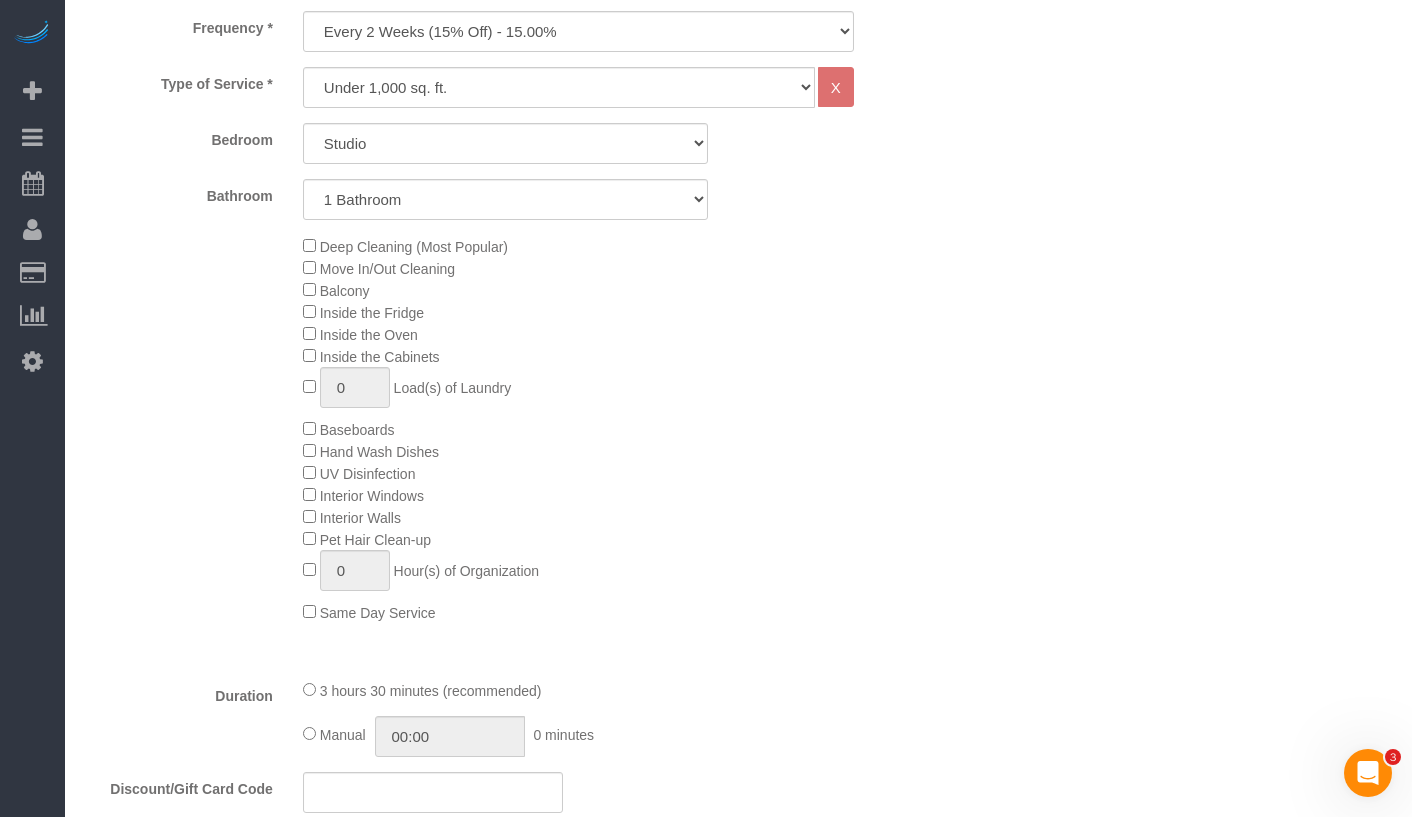 click on "Hand Wash Dishes" 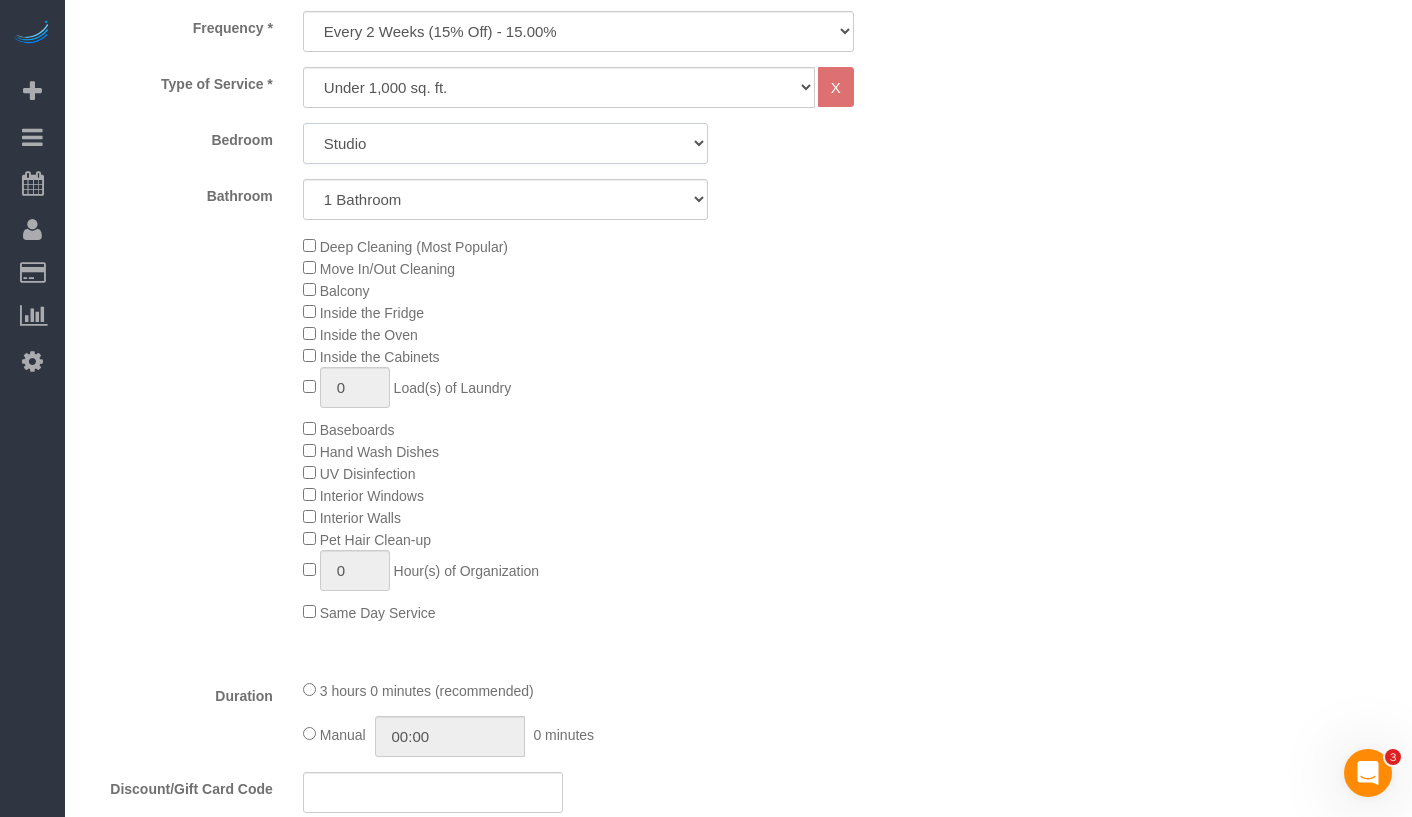 click on "Studio
1 Bedroom
2 Bedrooms
3 Bedrooms" 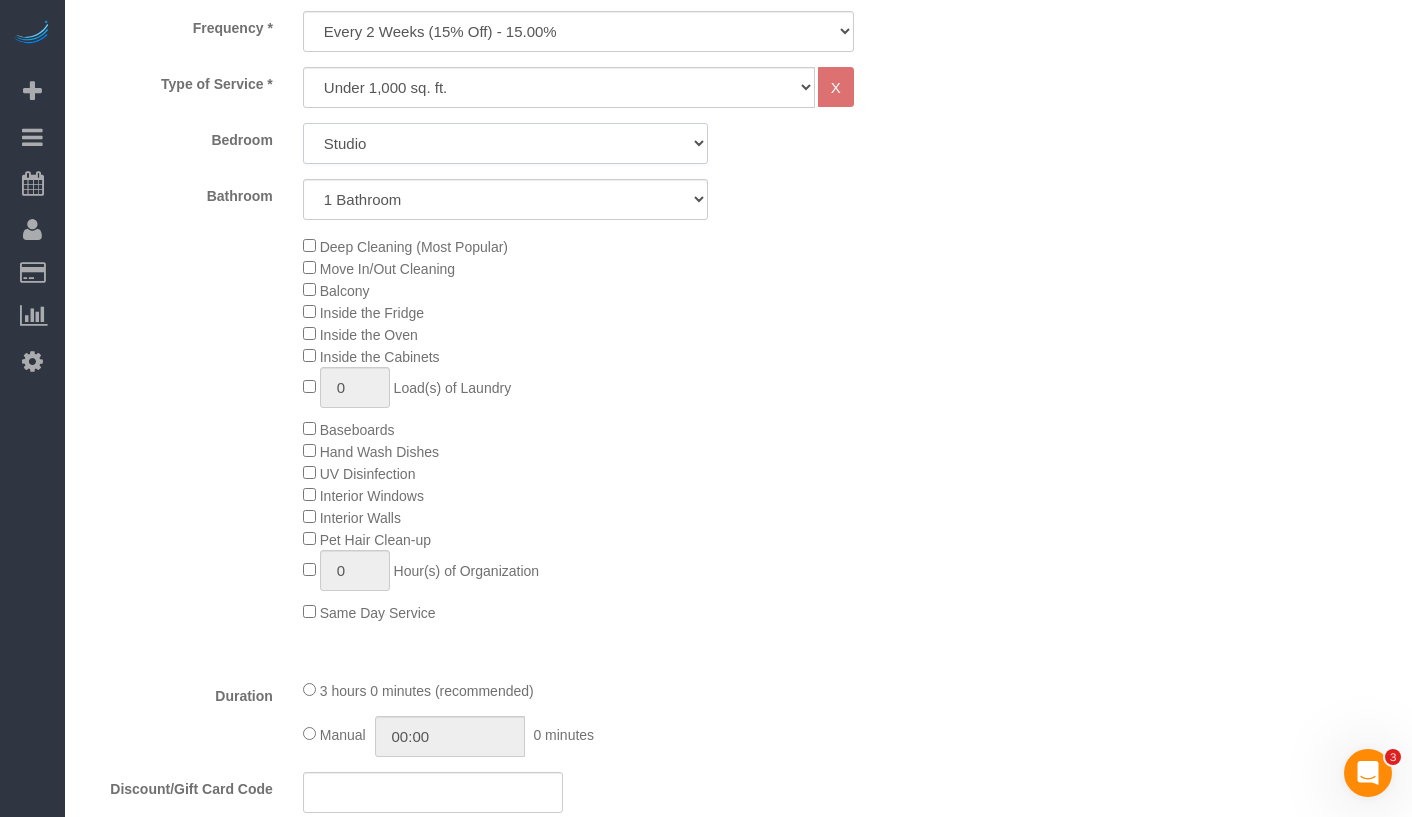 select on "1" 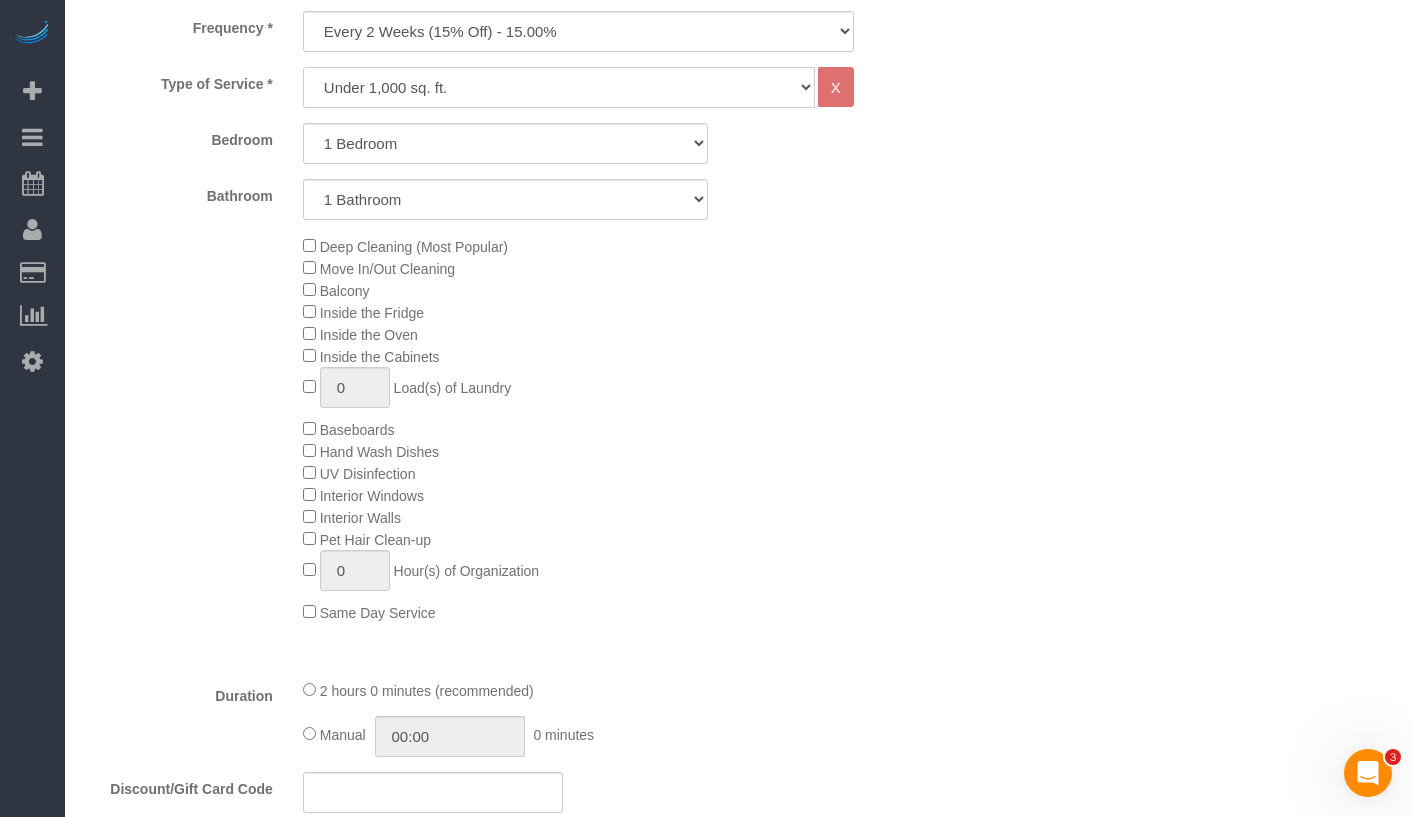 click on "Under 1,000 sq. ft. 1,001 - 1,500 sq. ft. 1,500+ sq. ft. Custom Cleaning Office Cleaning Airbnb Cleaning Post Construction Cleaning RE-CLEAN Hourly Rate - 8.0 Hourly Rate - 7.5 Late Cancellation - Invoice Purposes Hourly Rate (30% OFF) Bungalow Living Hello Alfred - Standard Cleaning Hello Alfred - Hourly Rate TULU - Standard Cleaning TULU - Hourly Rate Hourly Rate (15% OFF) Hourly Rate (20% OFF) Hourly Rate (25% OFF) Hourly Rate (22.5% OFF) Charity Clean Outsite - Hourly Rate Floor Cleaning 100/hr 140/hr Upholstery Cleaning Hourly Rate (Comped Cleaning) Power Washing Carpet/Rug Cleaning Floor Cleaning - 25% OFF Couch Cleaning Partnership Flat Rate Pricing Partnership Hourly Rate Staff Office Hours" 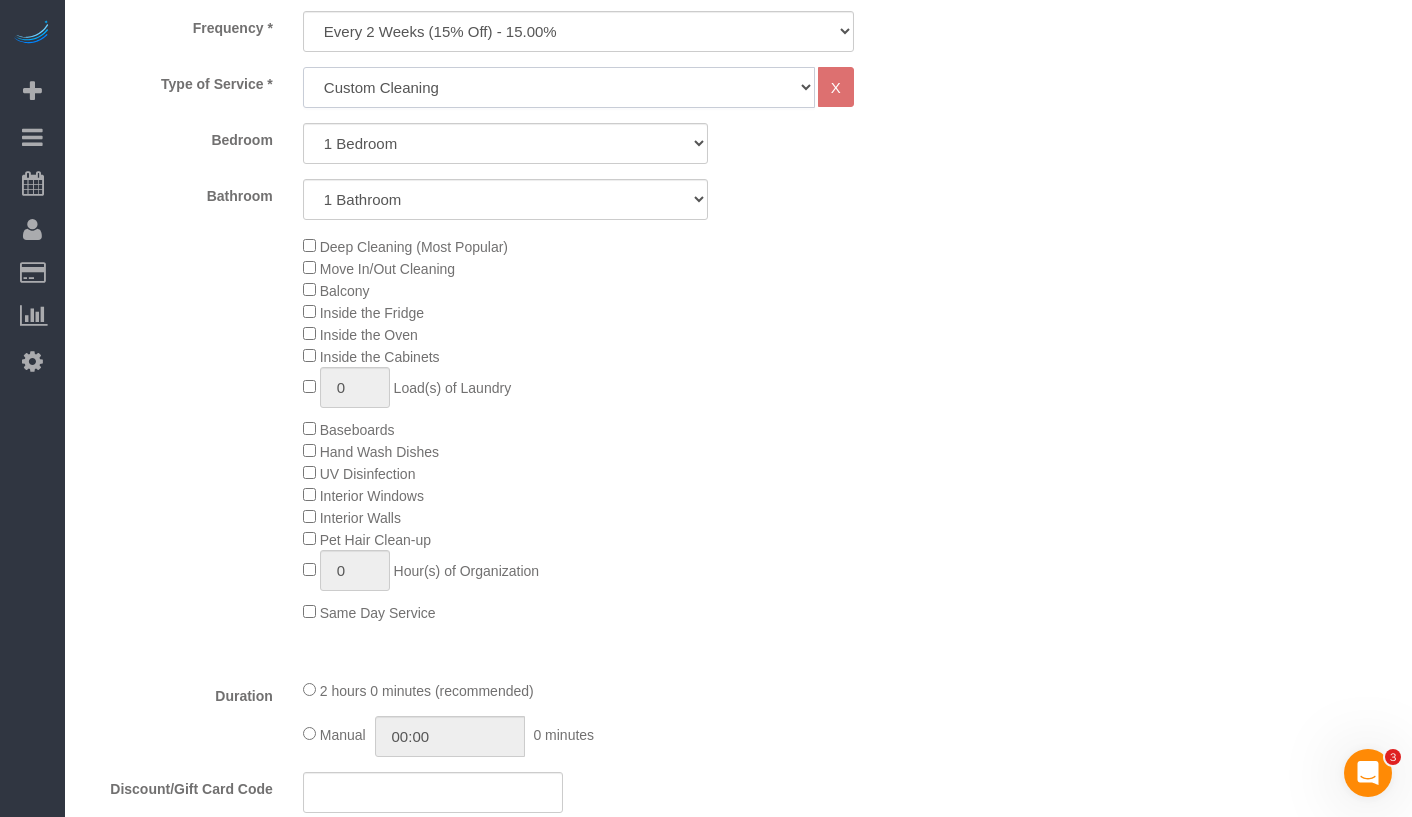 select on "1" 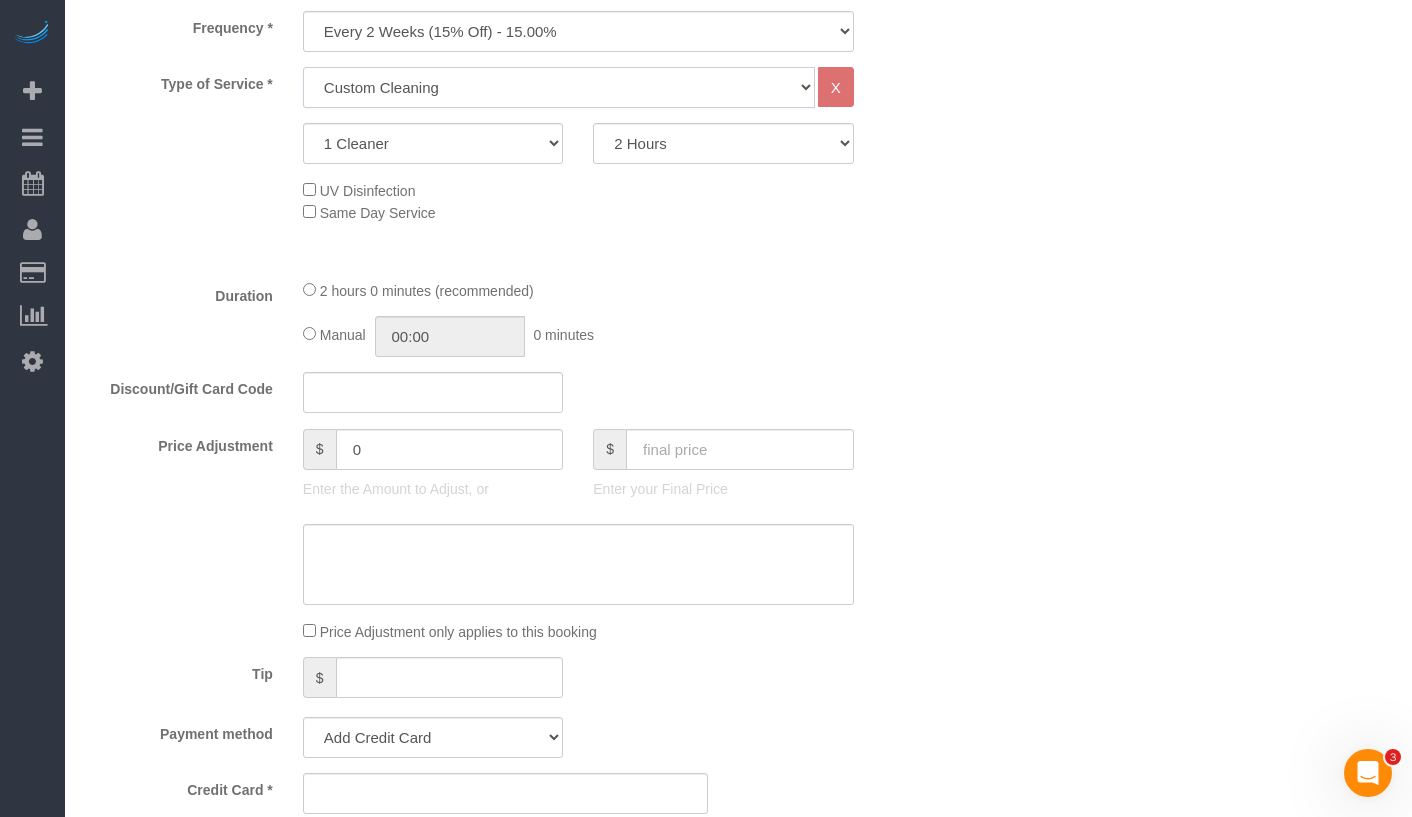 click on "Under 1,000 sq. ft. 1,001 - 1,500 sq. ft. 1,500+ sq. ft. Custom Cleaning Office Cleaning Airbnb Cleaning Post Construction Cleaning RE-CLEAN Hourly Rate - 8.0 Hourly Rate - 7.5 Late Cancellation - Invoice Purposes Hourly Rate (30% OFF) Bungalow Living Hello Alfred - Standard Cleaning Hello Alfred - Hourly Rate TULU - Standard Cleaning TULU - Hourly Rate Hourly Rate (15% OFF) Hourly Rate (20% OFF) Hourly Rate (25% OFF) Hourly Rate (22.5% OFF) Charity Clean Outsite - Hourly Rate Floor Cleaning 100/hr 140/hr Upholstery Cleaning Hourly Rate (Comped Cleaning) Power Washing Carpet/Rug Cleaning Floor Cleaning - 25% OFF Couch Cleaning Partnership Flat Rate Pricing Partnership Hourly Rate Staff Office Hours" 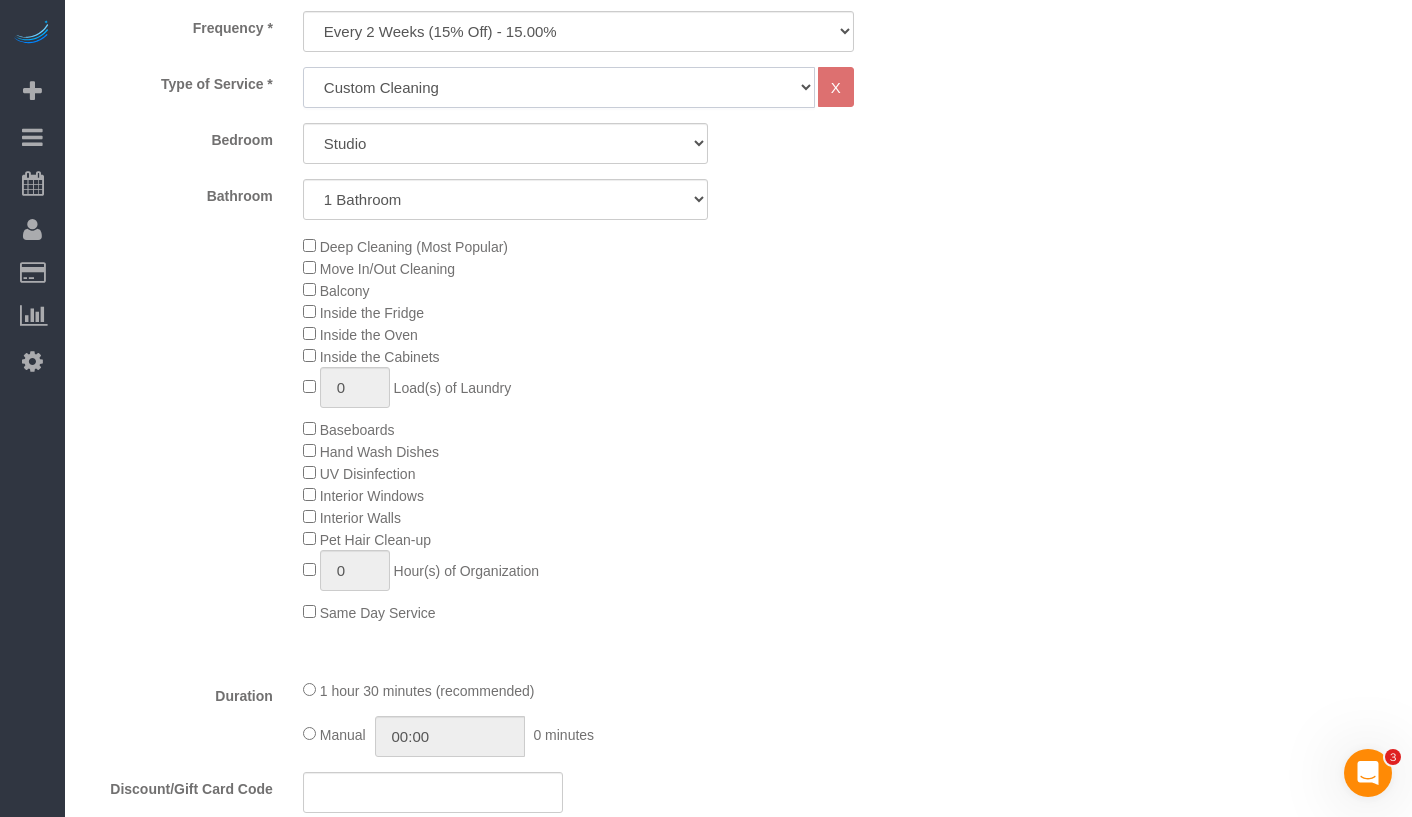 click on "Under 1,000 sq. ft. 1,001 - 1,500 sq. ft. 1,500+ sq. ft. Custom Cleaning Office Cleaning Airbnb Cleaning Post Construction Cleaning RE-CLEAN Hourly Rate - 8.0 Hourly Rate - 7.5 Late Cancellation - Invoice Purposes Hourly Rate (30% OFF) Bungalow Living Hello Alfred - Standard Cleaning Hello Alfred - Hourly Rate TULU - Standard Cleaning TULU - Hourly Rate Hourly Rate (15% OFF) Hourly Rate (20% OFF) Hourly Rate (25% OFF) Hourly Rate (22.5% OFF) Charity Clean Outsite - Hourly Rate Floor Cleaning 100/hr 140/hr Upholstery Cleaning Hourly Rate (Comped Cleaning) Power Washing Carpet/Rug Cleaning Floor Cleaning - 25% OFF Couch Cleaning Partnership Flat Rate Pricing Partnership Hourly Rate Staff Office Hours" 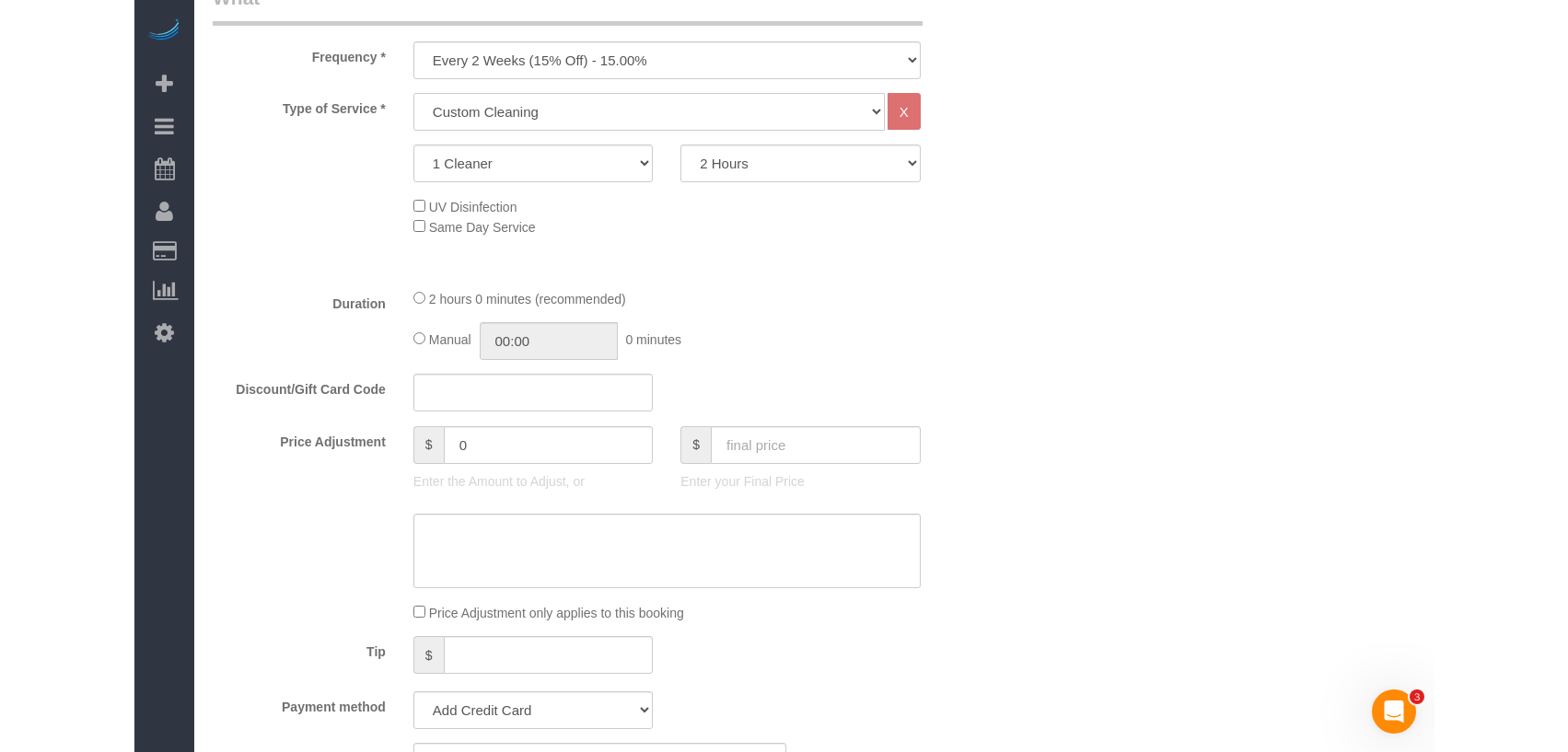 scroll, scrollTop: 686, scrollLeft: 0, axis: vertical 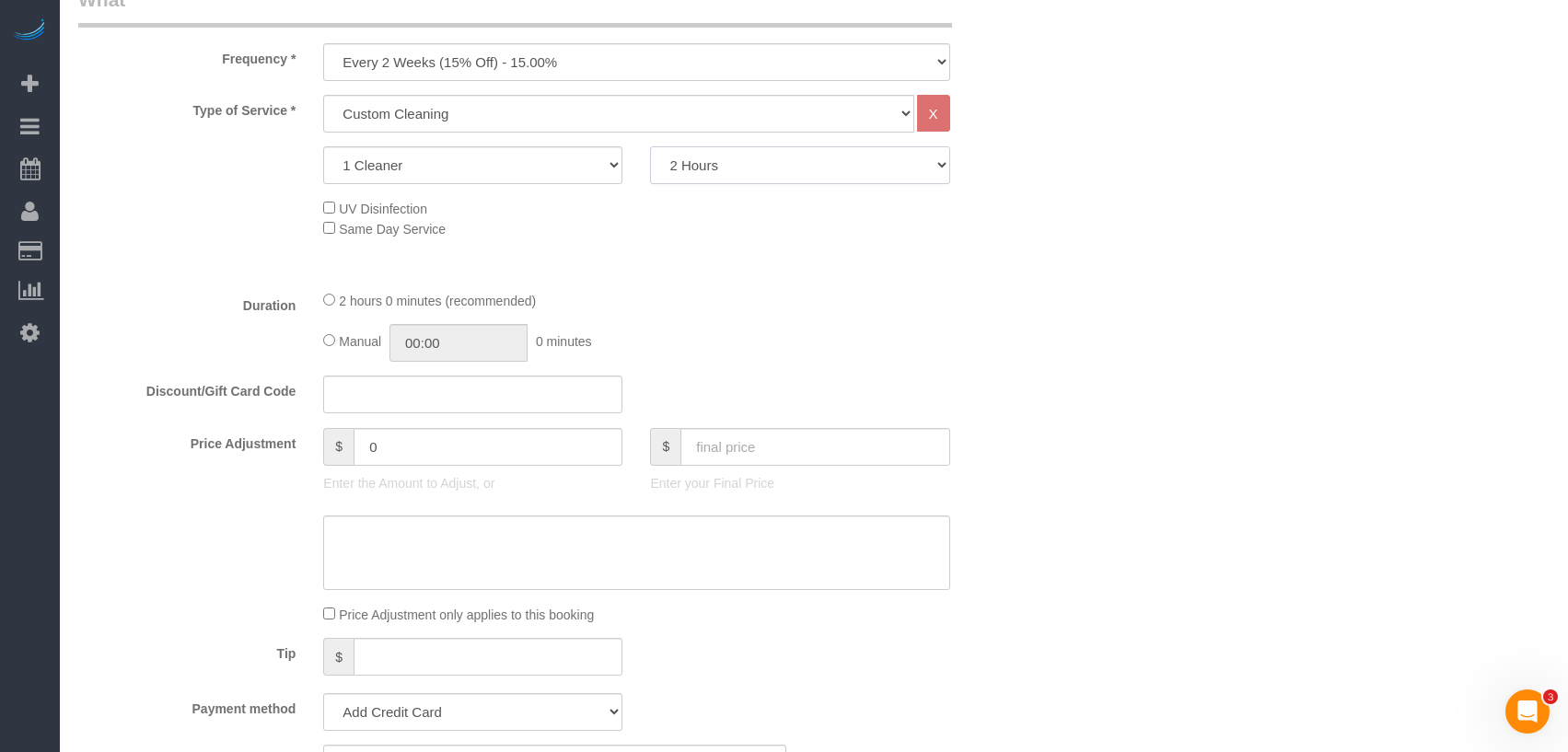 click on "2 Hours
2.5 Hours
3 Hours
3.5 Hours
4 Hours
4.5 Hours
5 Hours
5.5 Hours
6 Hours
6.5 Hours
7 Hours
7.5 Hours
8 Hours
8.5 Hours
9 Hours
9.5 Hours
10 Hours
10.5 Hours
11 Hours
11.5 Hours
12 Hours
12.5 Hours
13 Hours
13.5 Hours
14 Hours
14.5 Hours
15 Hours
15.5 Hours
16 Hours
16.5 Hours" 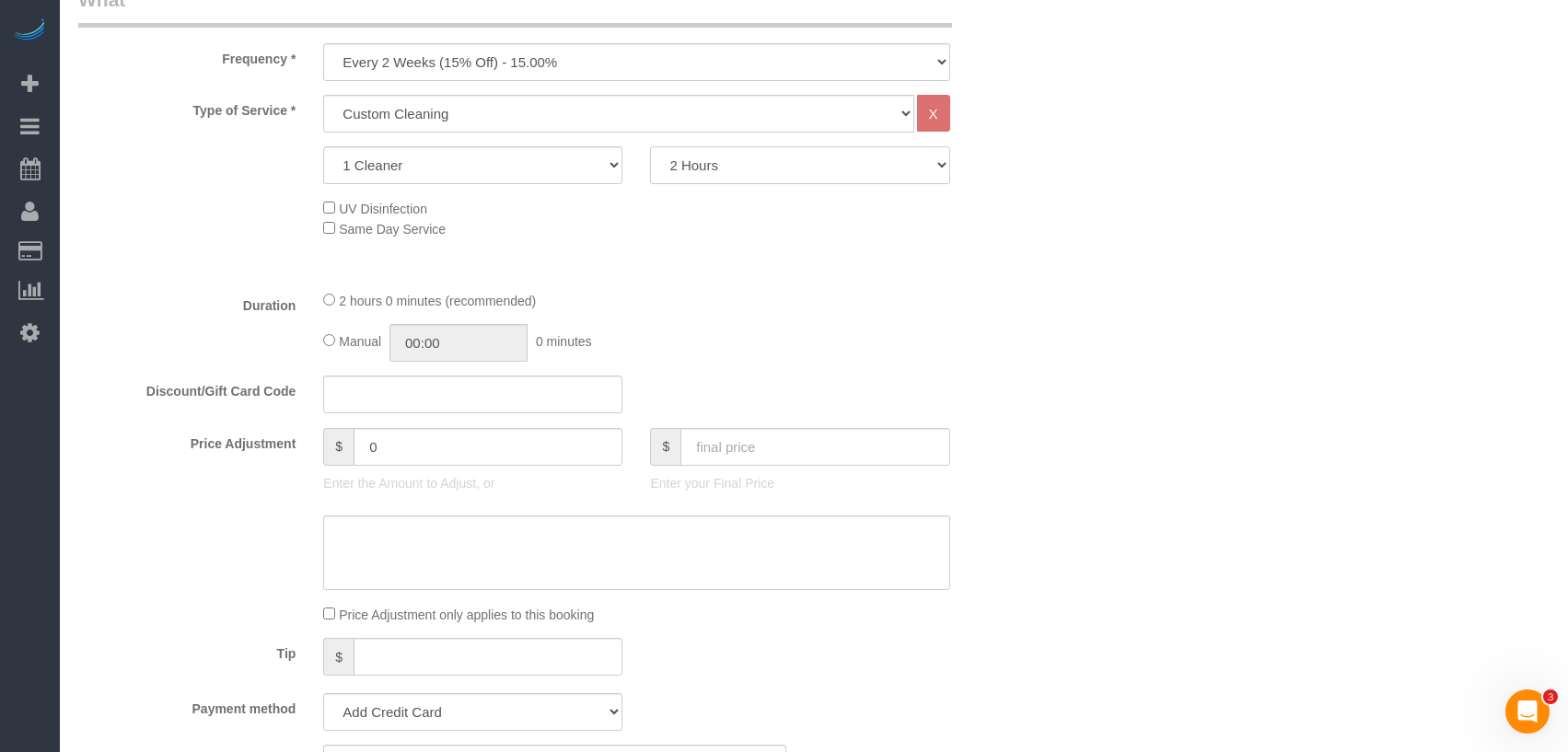 select on "150" 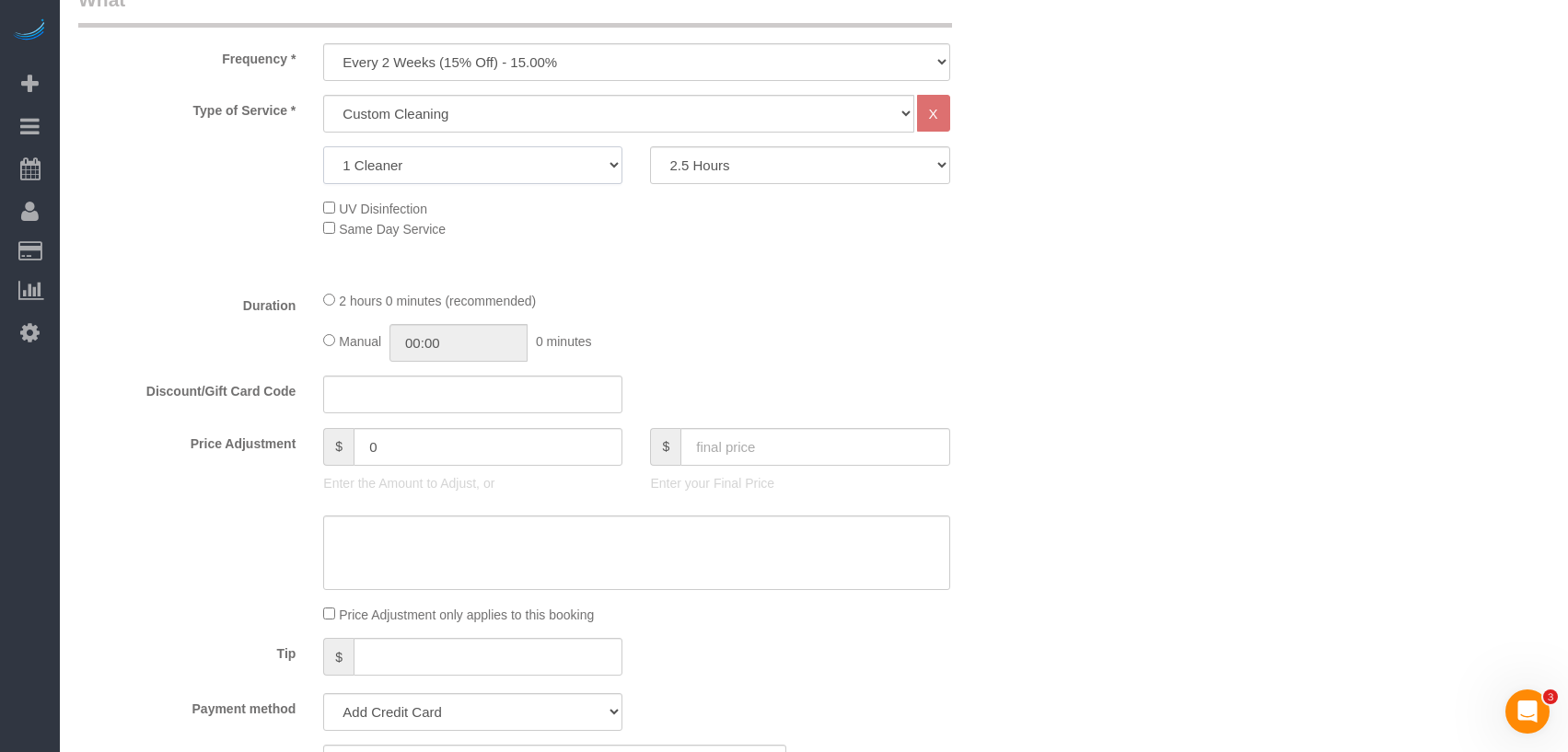 click on "1 Cleaner
2 Cleaners
3 Cleaners
4 Cleaners
5 Cleaners" 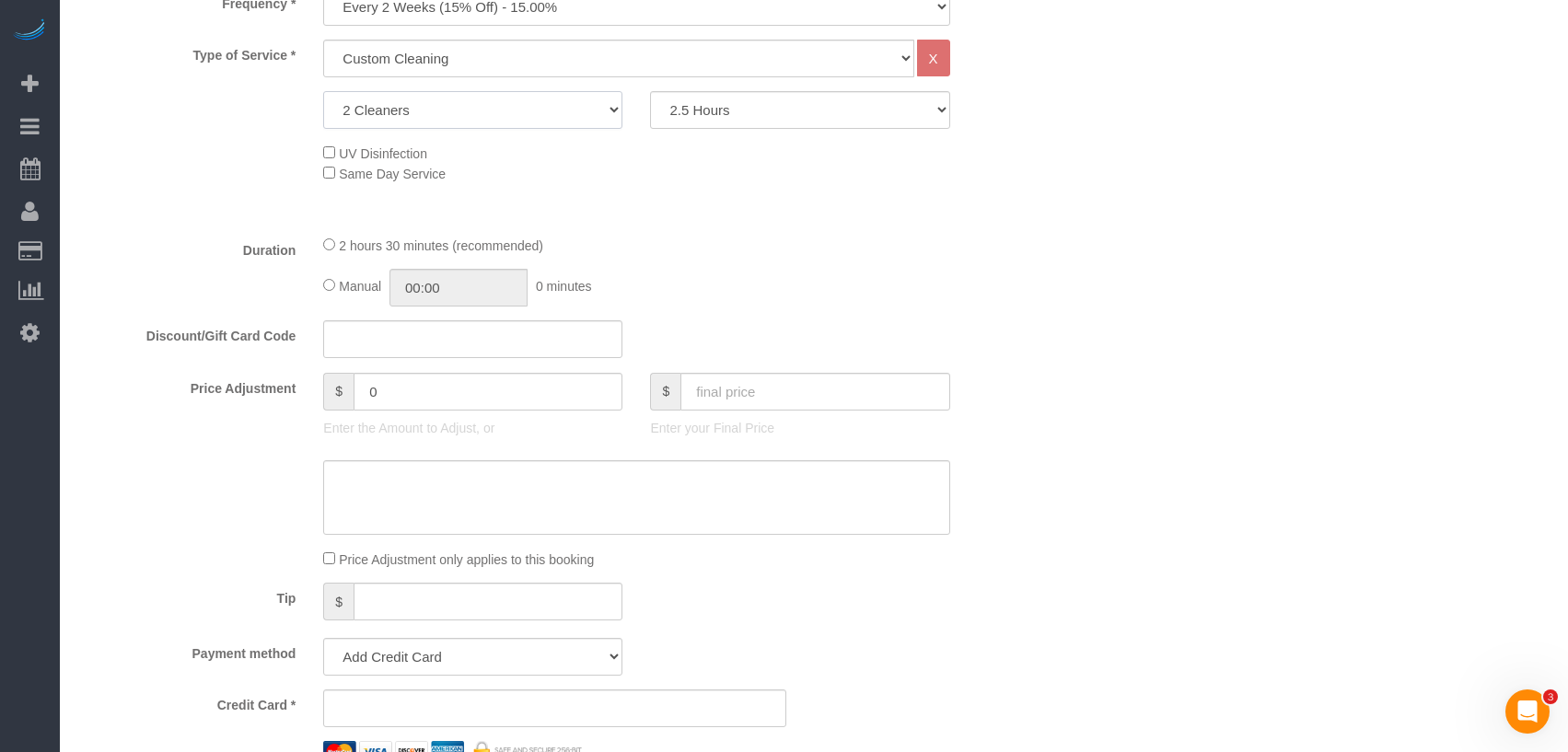 scroll, scrollTop: 760, scrollLeft: 0, axis: vertical 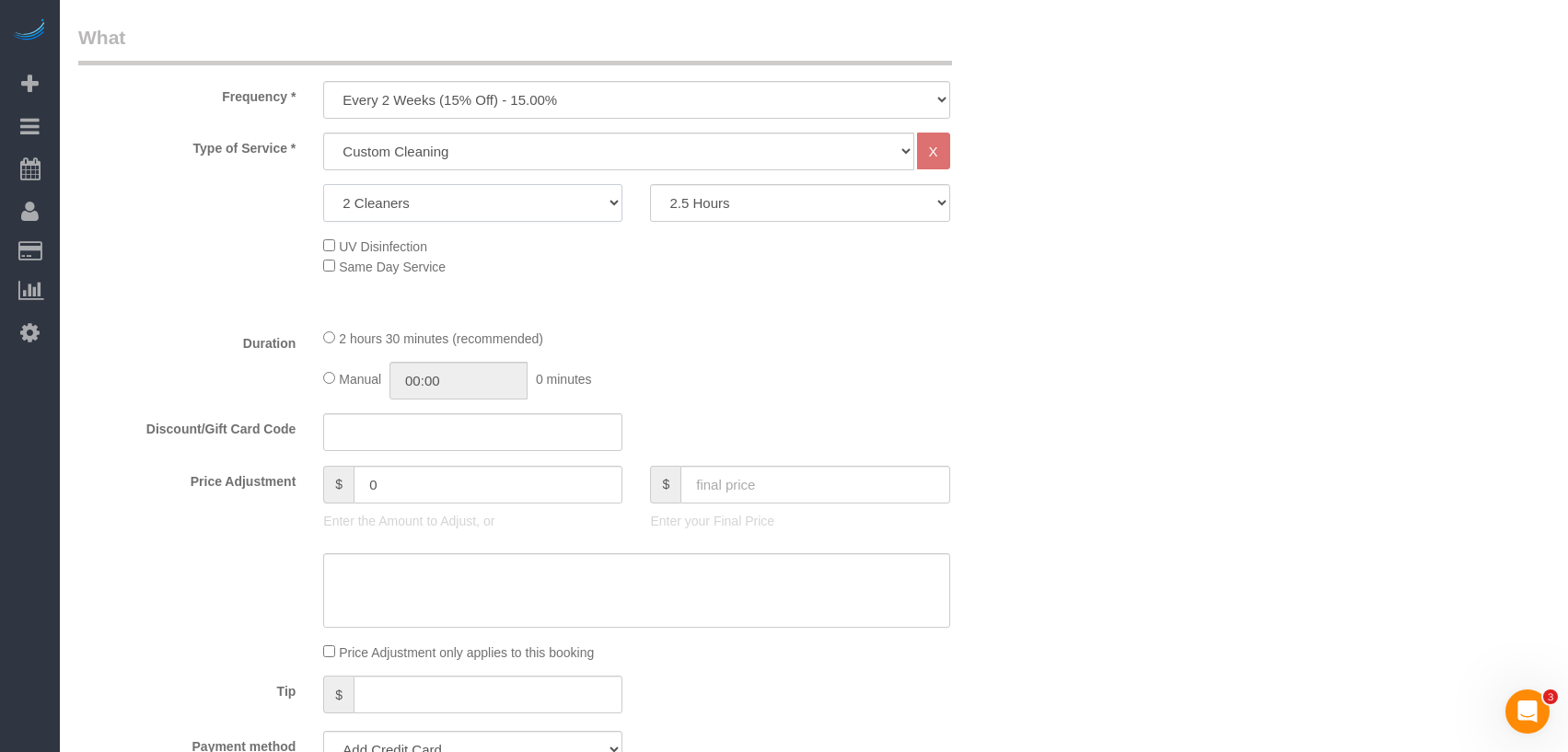 click on "1 Cleaner
2 Cleaners
3 Cleaners
4 Cleaners
5 Cleaners" 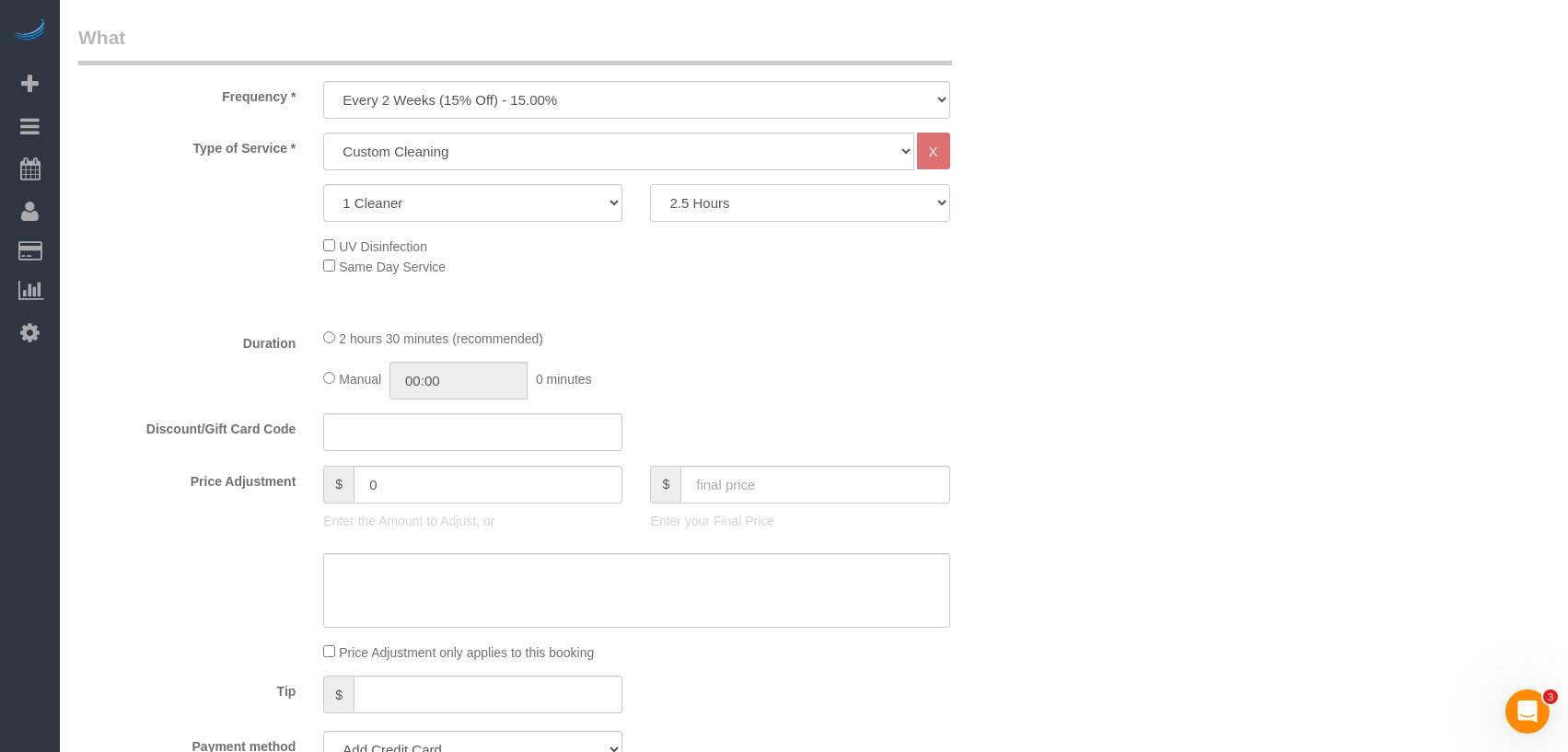 click on "2 Hours
2.5 Hours
3 Hours
3.5 Hours
4 Hours
4.5 Hours
5 Hours
5.5 Hours
6 Hours
6.5 Hours
7 Hours
7.5 Hours
8 Hours
8.5 Hours
9 Hours
9.5 Hours
10 Hours
10.5 Hours
11 Hours
11.5 Hours
12 Hours
12.5 Hours
13 Hours
13.5 Hours
14 Hours
14.5 Hours
15 Hours
15.5 Hours
16 Hours
16.5 Hours" 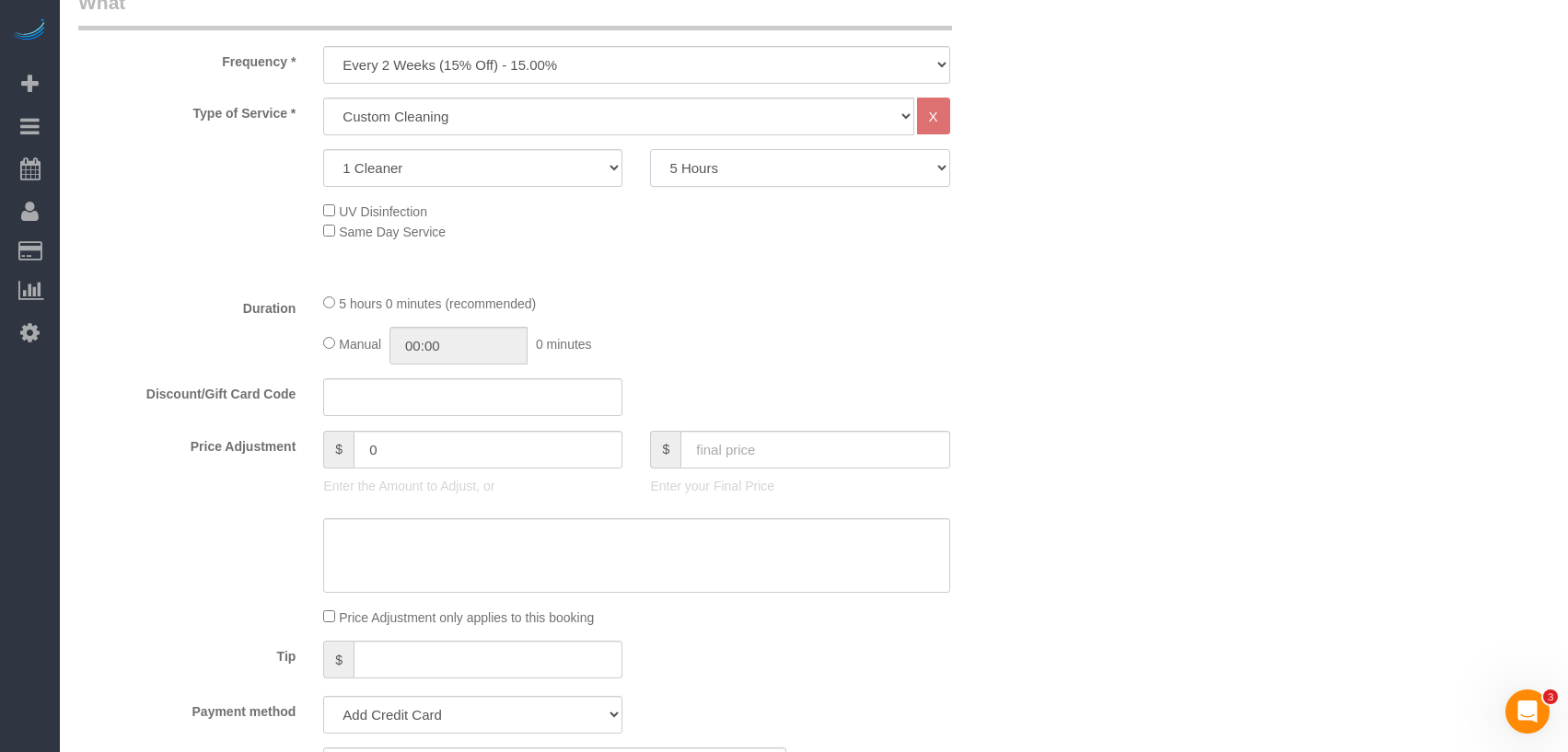 scroll, scrollTop: 704, scrollLeft: 0, axis: vertical 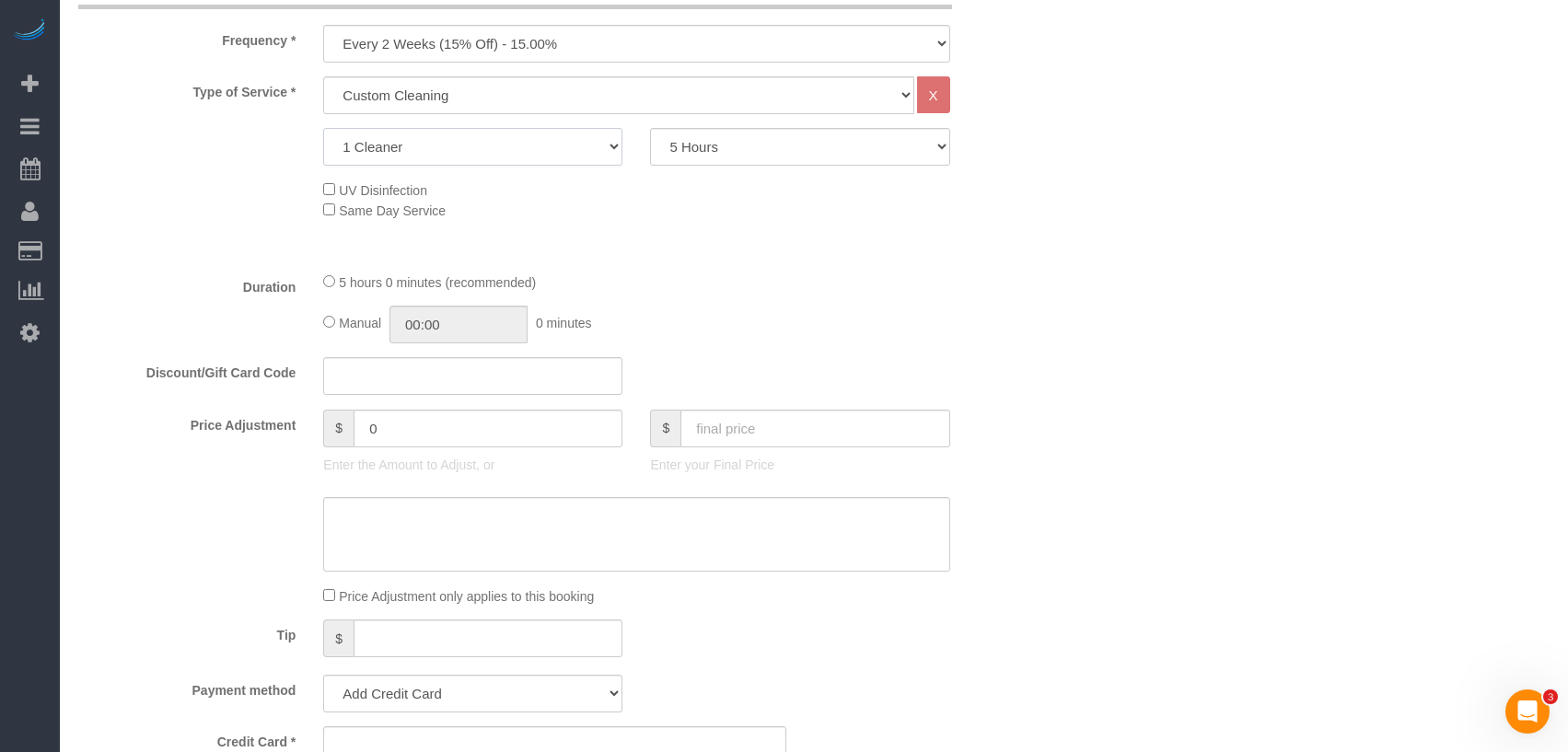 click on "1 Cleaner
2 Cleaners
3 Cleaners
4 Cleaners
5 Cleaners" 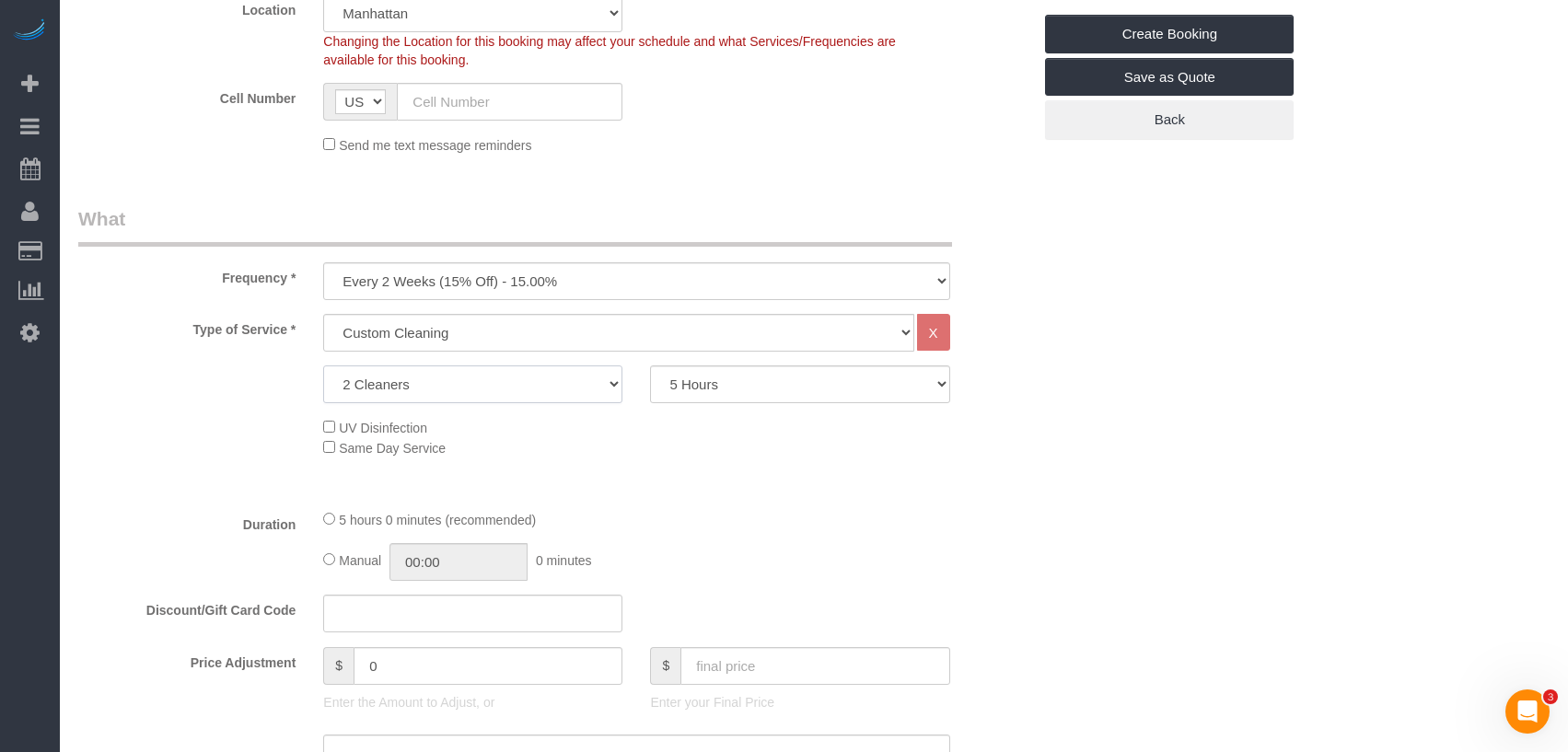 scroll, scrollTop: 469, scrollLeft: 0, axis: vertical 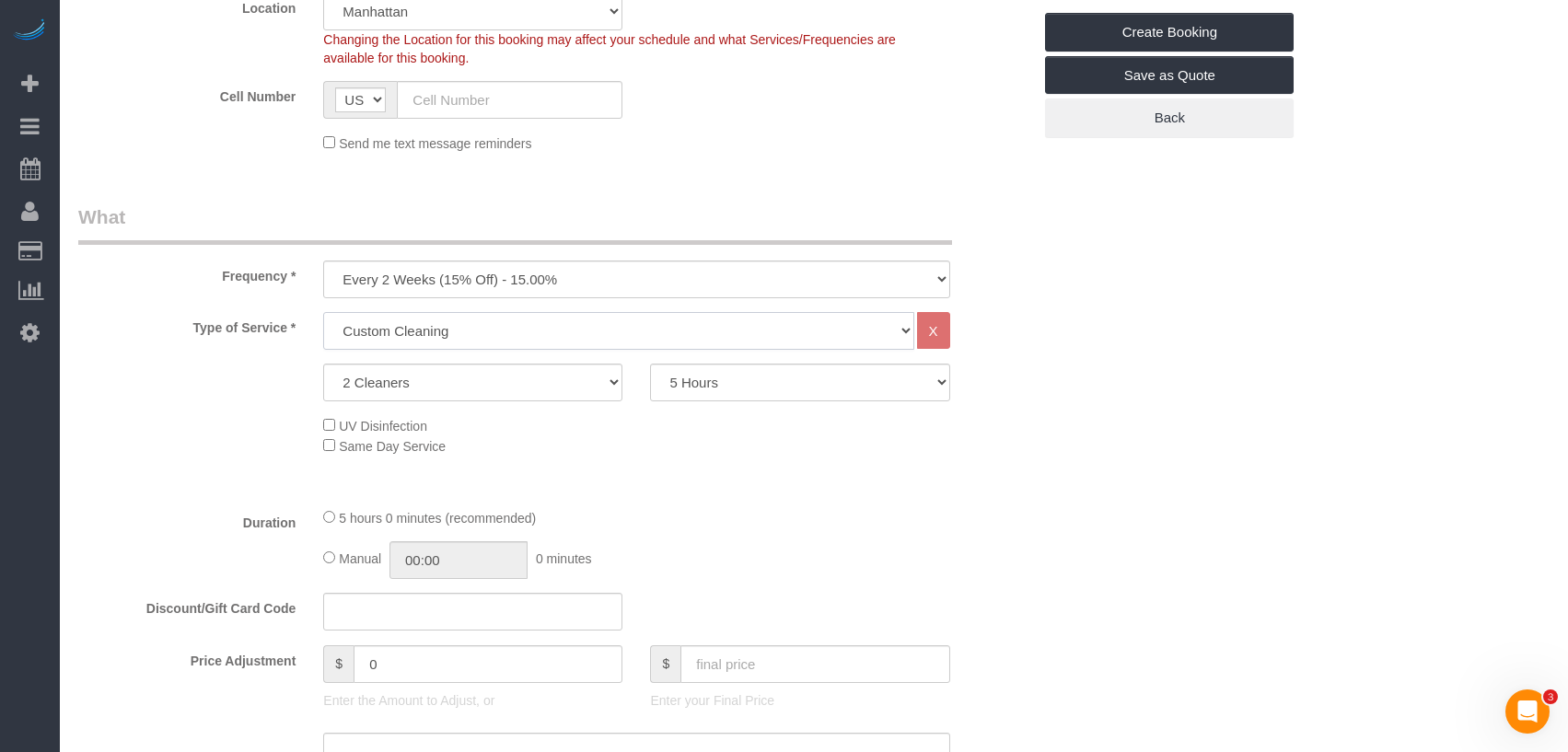 click on "Under 1,000 sq. ft. 1,001 - 1,500 sq. ft. 1,500+ sq. ft. Custom Cleaning Office Cleaning Airbnb Cleaning Post Construction Cleaning RE-CLEAN Hourly Rate - 8.0 Hourly Rate - 7.5 Late Cancellation - Invoice Purposes Hourly Rate (30% OFF) Bungalow Living Hello Alfred - Standard Cleaning Hello Alfred - Hourly Rate TULU - Standard Cleaning TULU - Hourly Rate Hourly Rate (15% OFF) Hourly Rate (20% OFF) Hourly Rate (25% OFF) Hourly Rate (22.5% OFF) Charity Clean Outsite - Hourly Rate Floor Cleaning 100/hr 140/hr Upholstery Cleaning Hourly Rate (Comped Cleaning) Power Washing Carpet/Rug Cleaning Floor Cleaning - 25% OFF Couch Cleaning Partnership Flat Rate Pricing Partnership Hourly Rate Staff Office Hours" 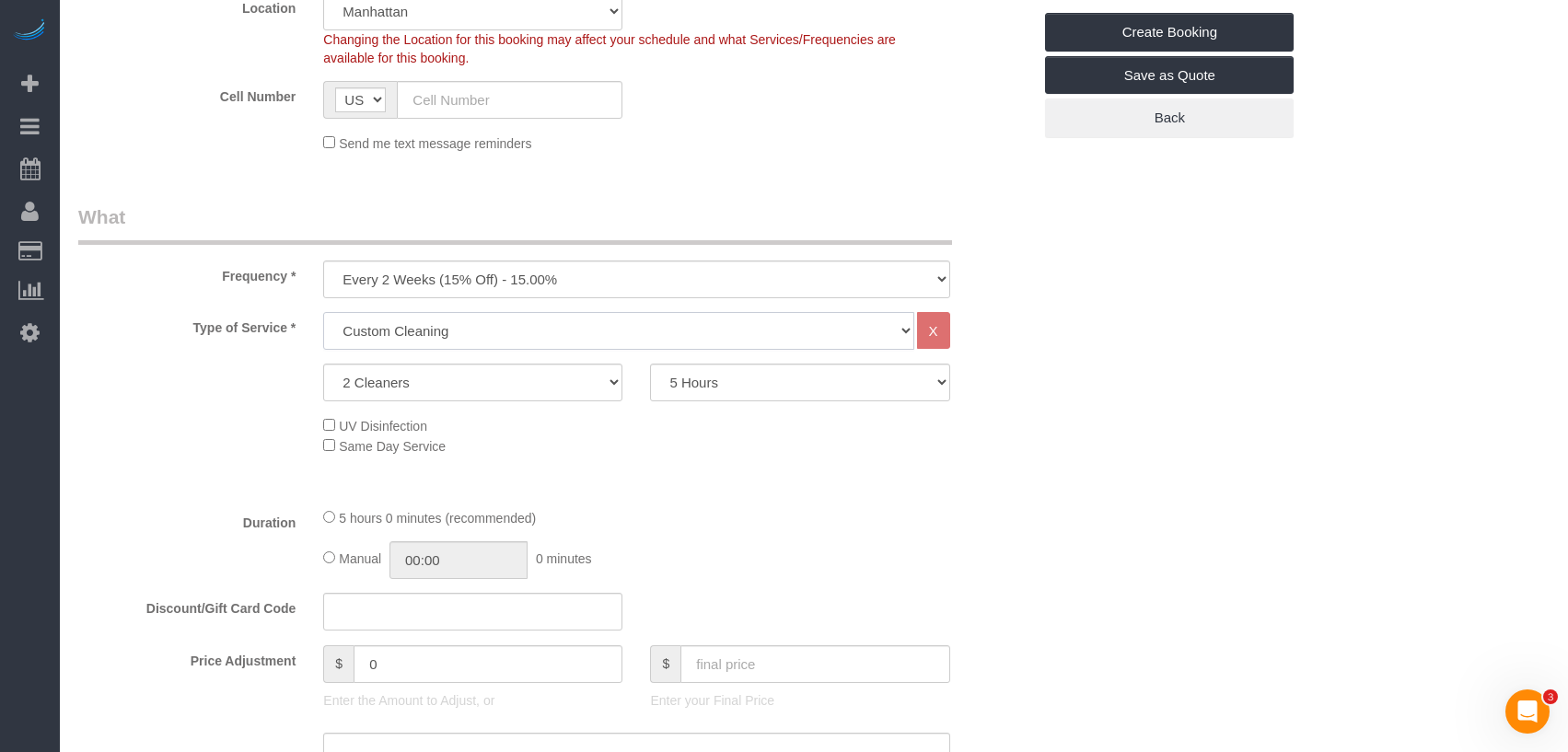 select on "[NUMBER]" 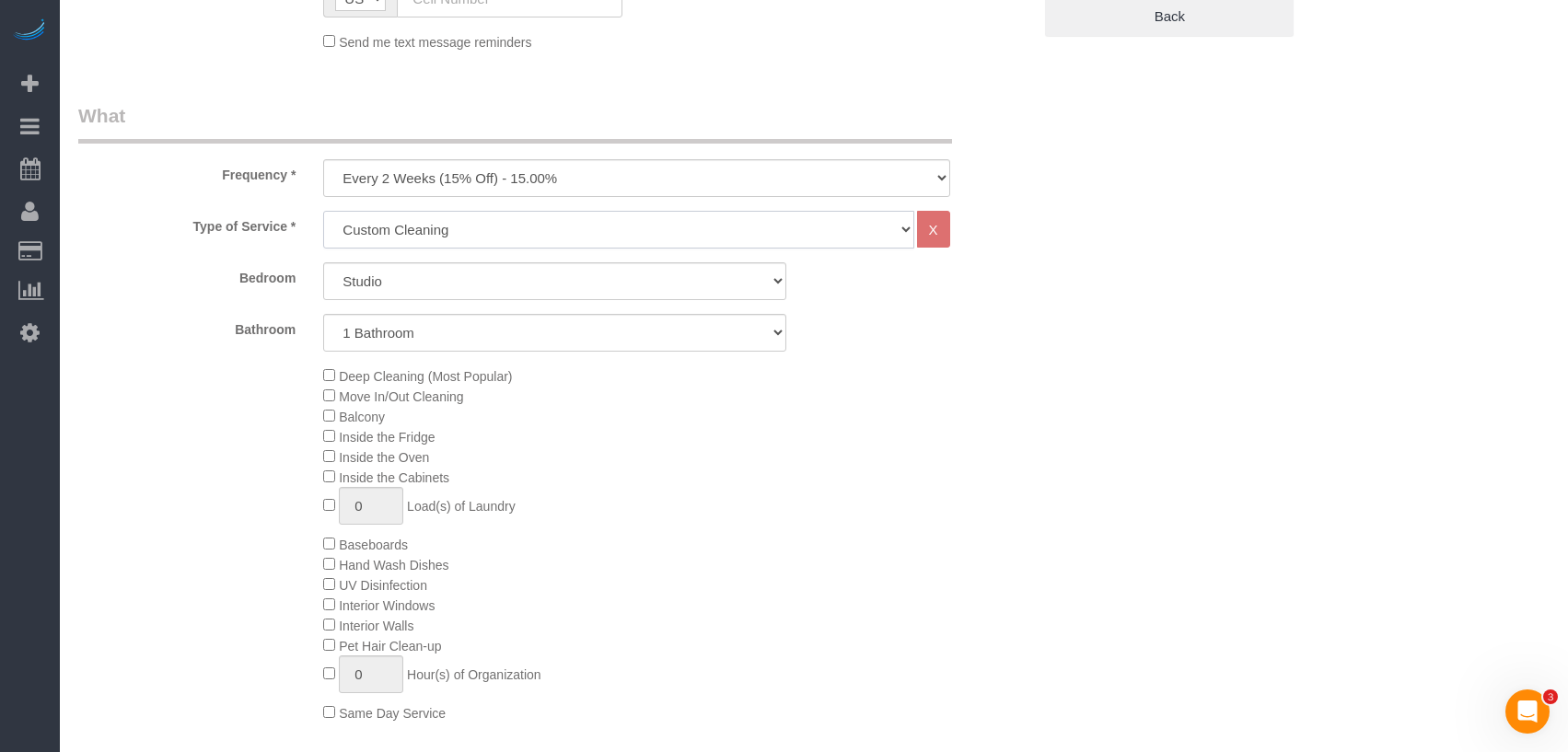 scroll, scrollTop: 576, scrollLeft: 0, axis: vertical 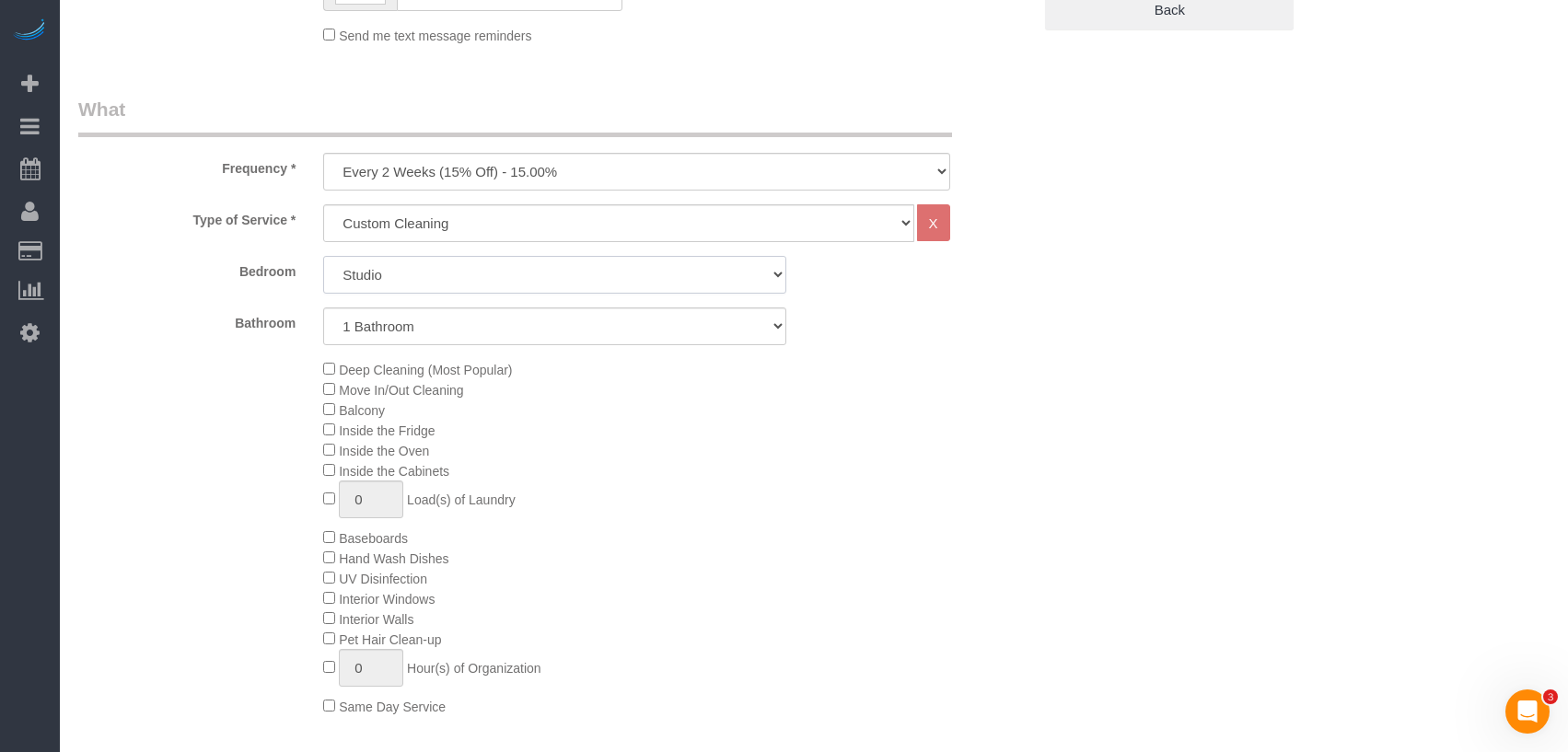 click on "Studio
1 Bedroom
2 Bedrooms
3 Bedrooms" 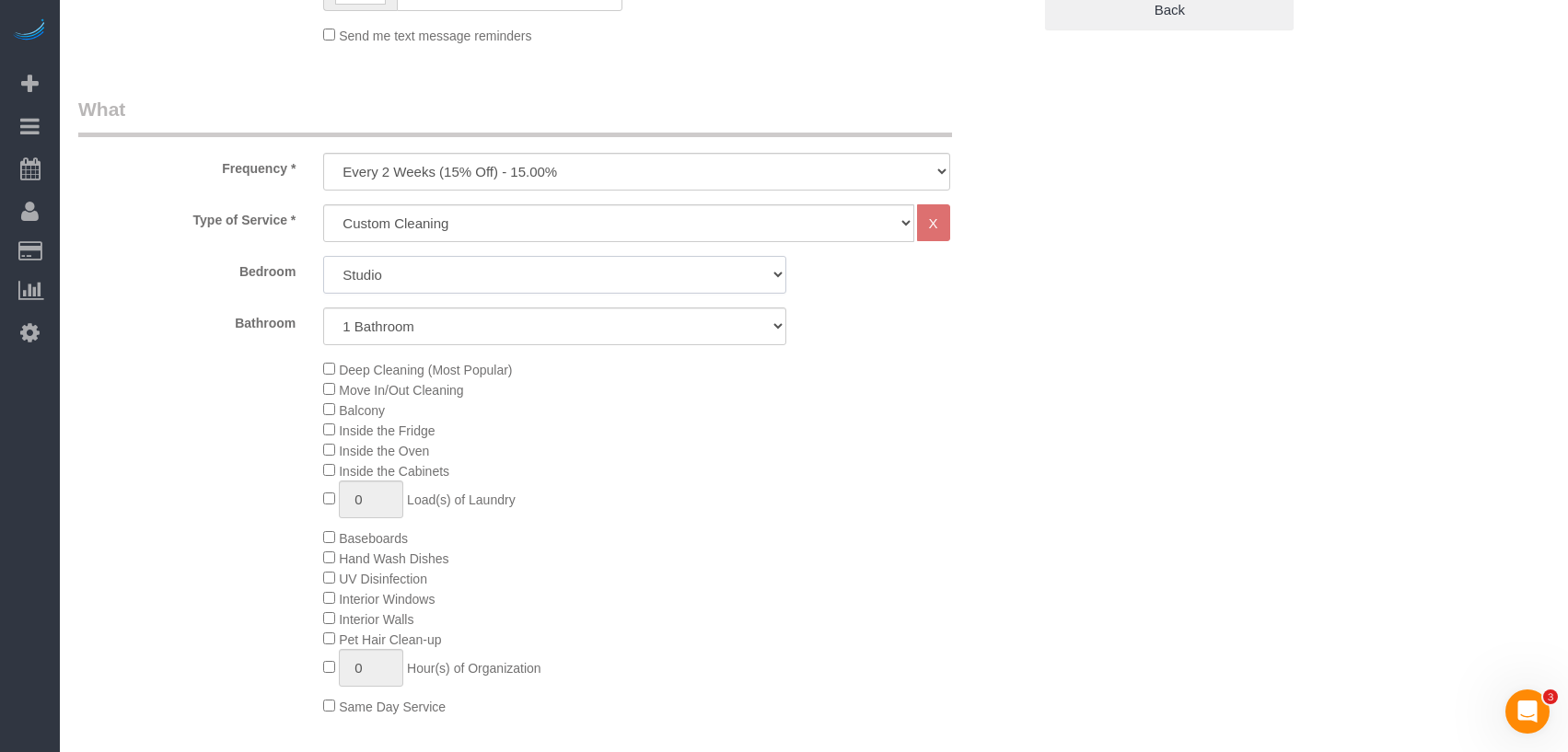 select on "3" 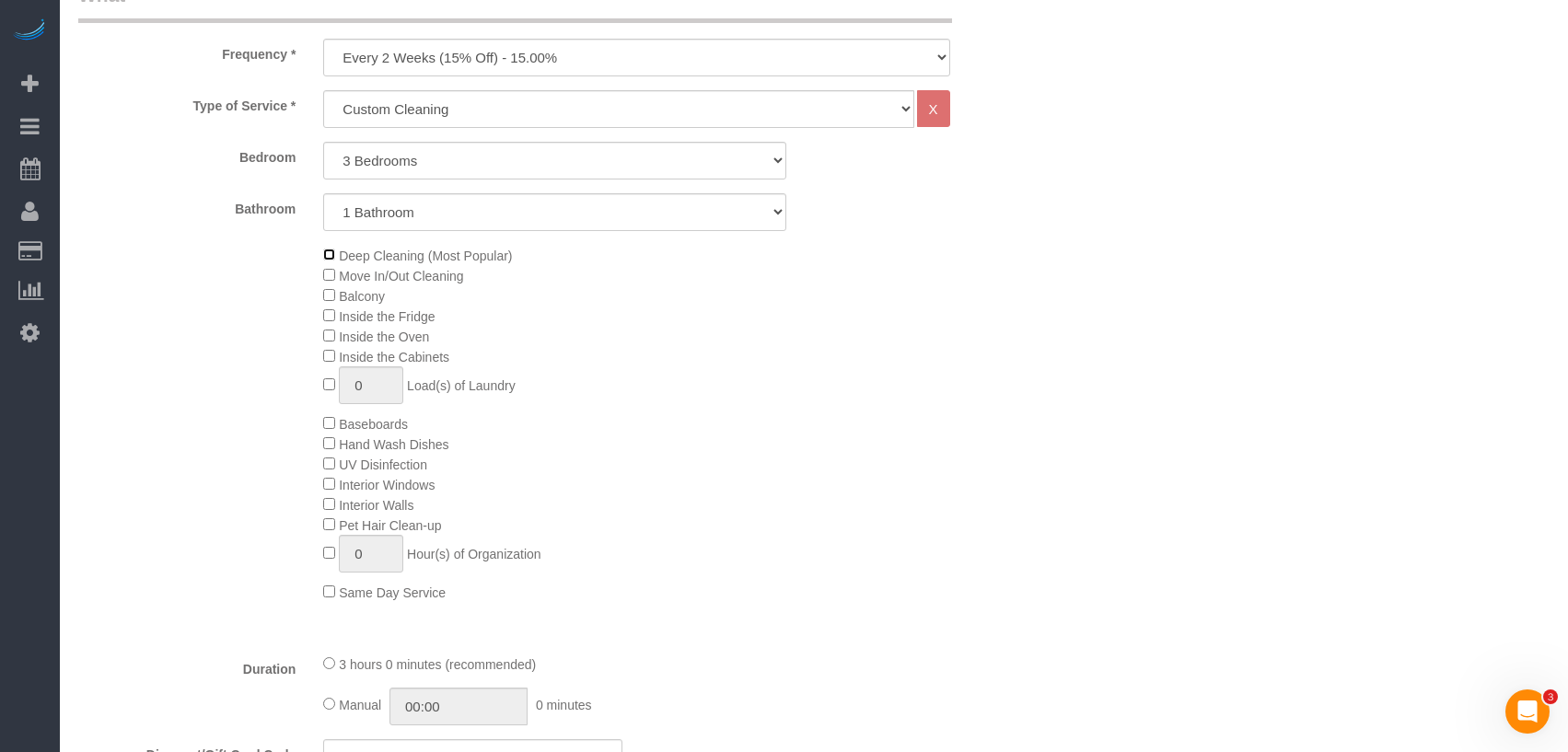scroll, scrollTop: 704, scrollLeft: 0, axis: vertical 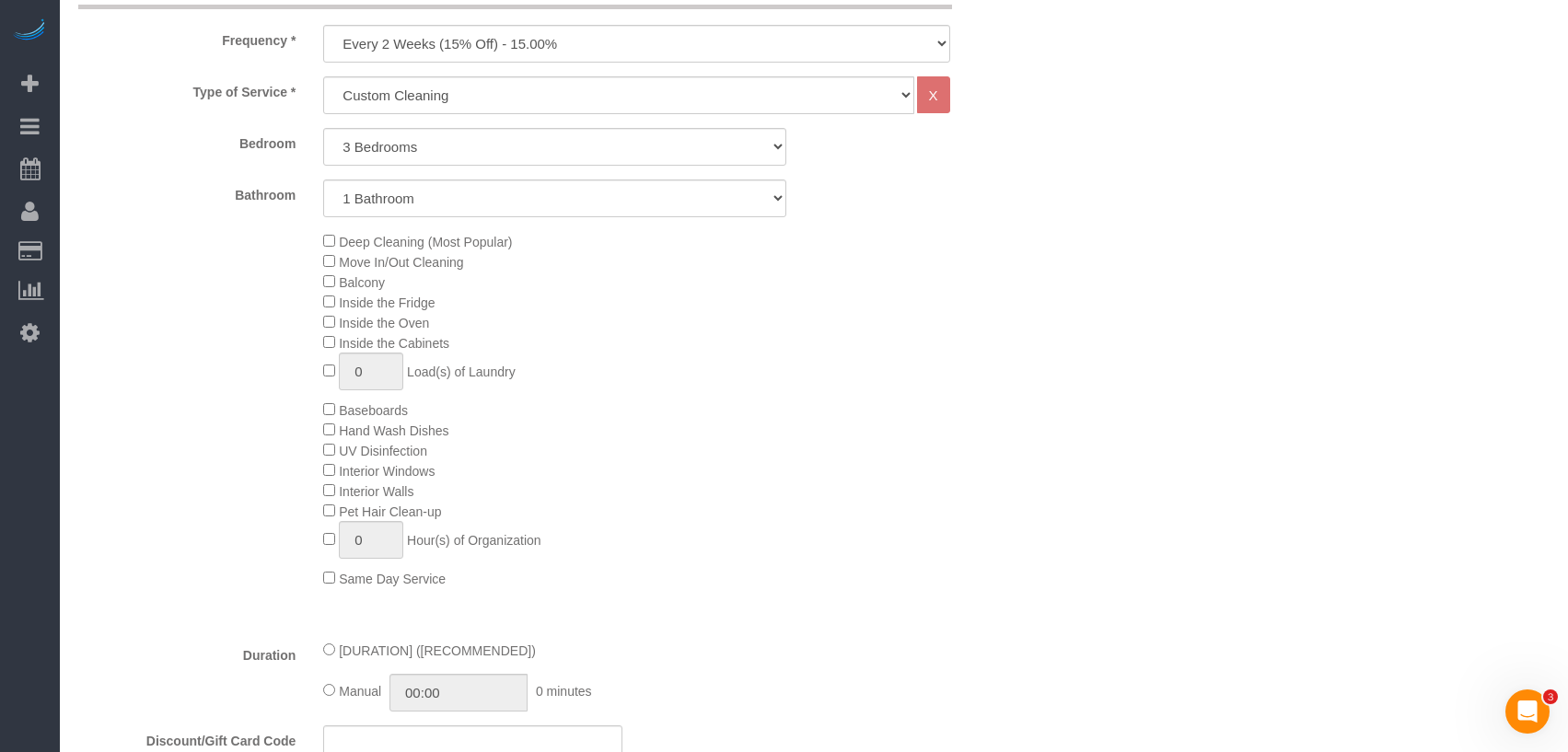 drag, startPoint x: 555, startPoint y: 658, endPoint x: 478, endPoint y: 638, distance: 79.555012 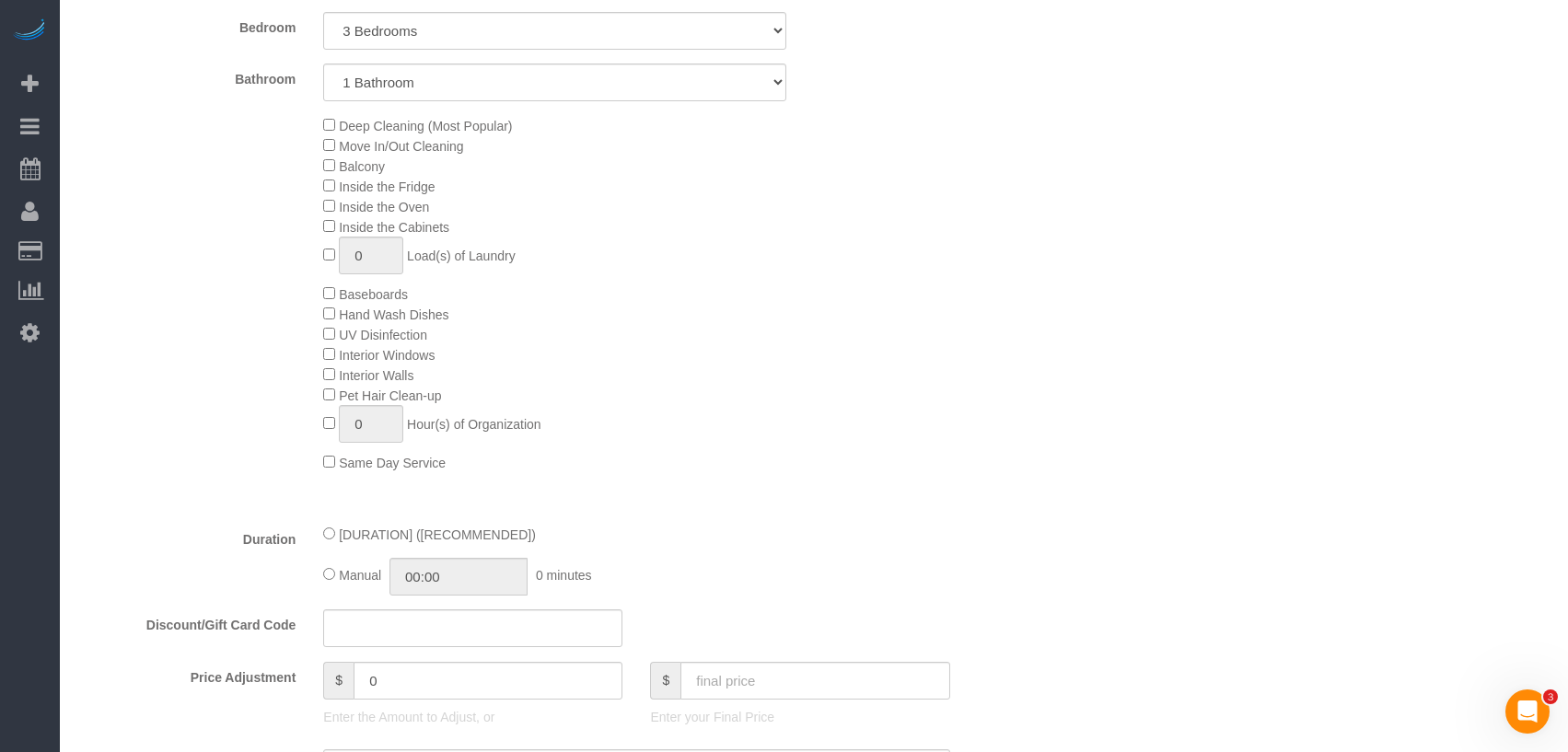 scroll, scrollTop: 827, scrollLeft: 0, axis: vertical 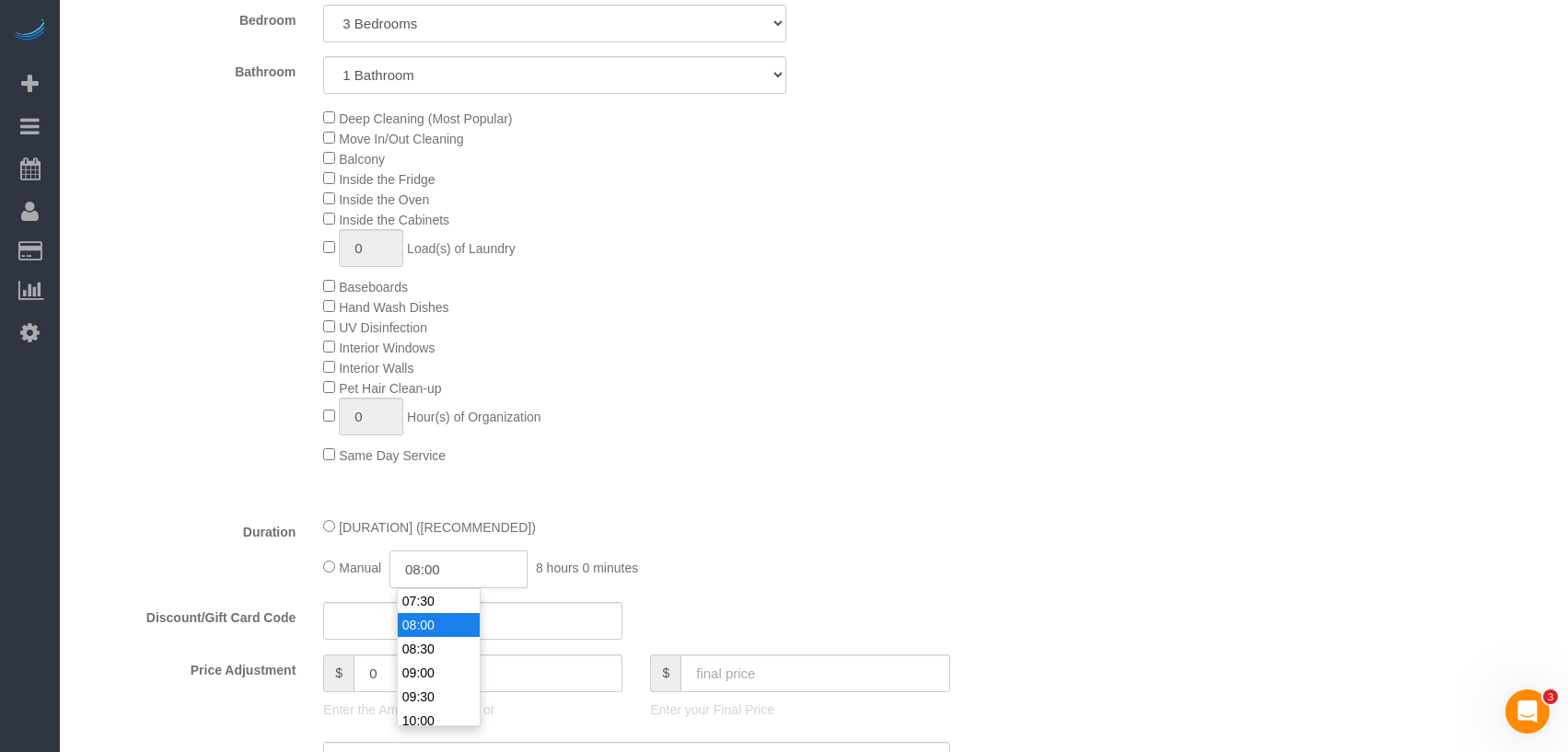 click on "08:00" 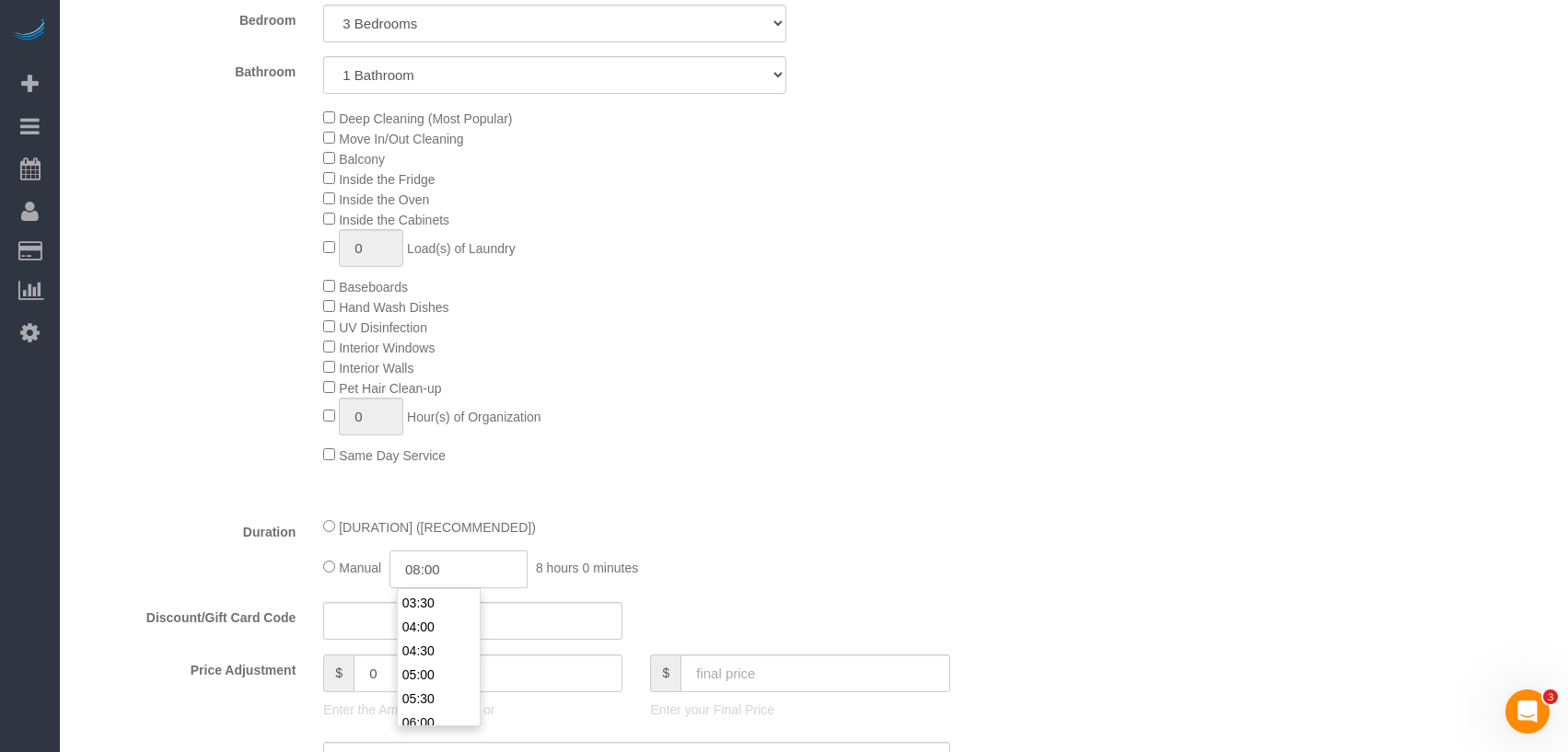 scroll, scrollTop: 169, scrollLeft: 0, axis: vertical 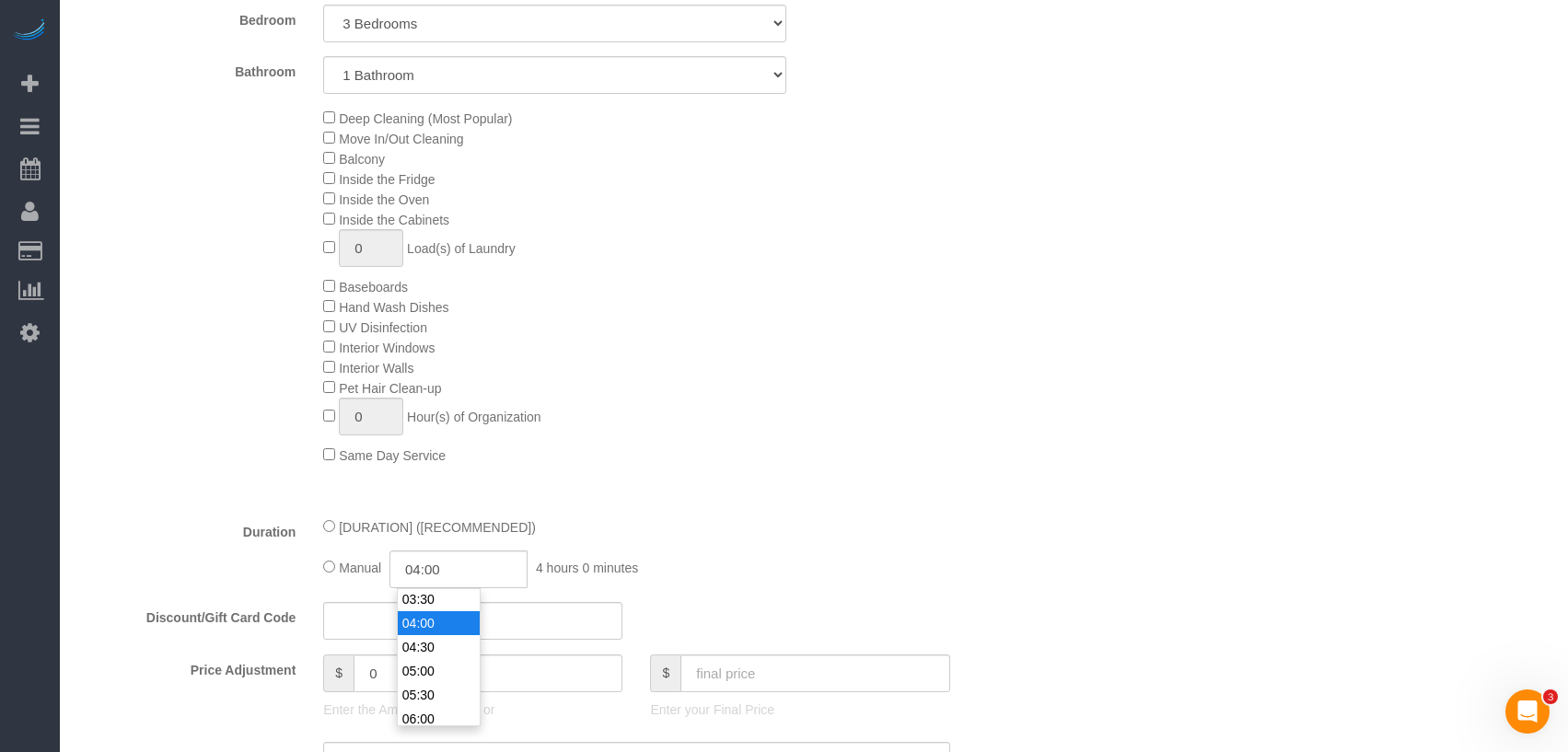 click on "04:00" at bounding box center [438, 623] 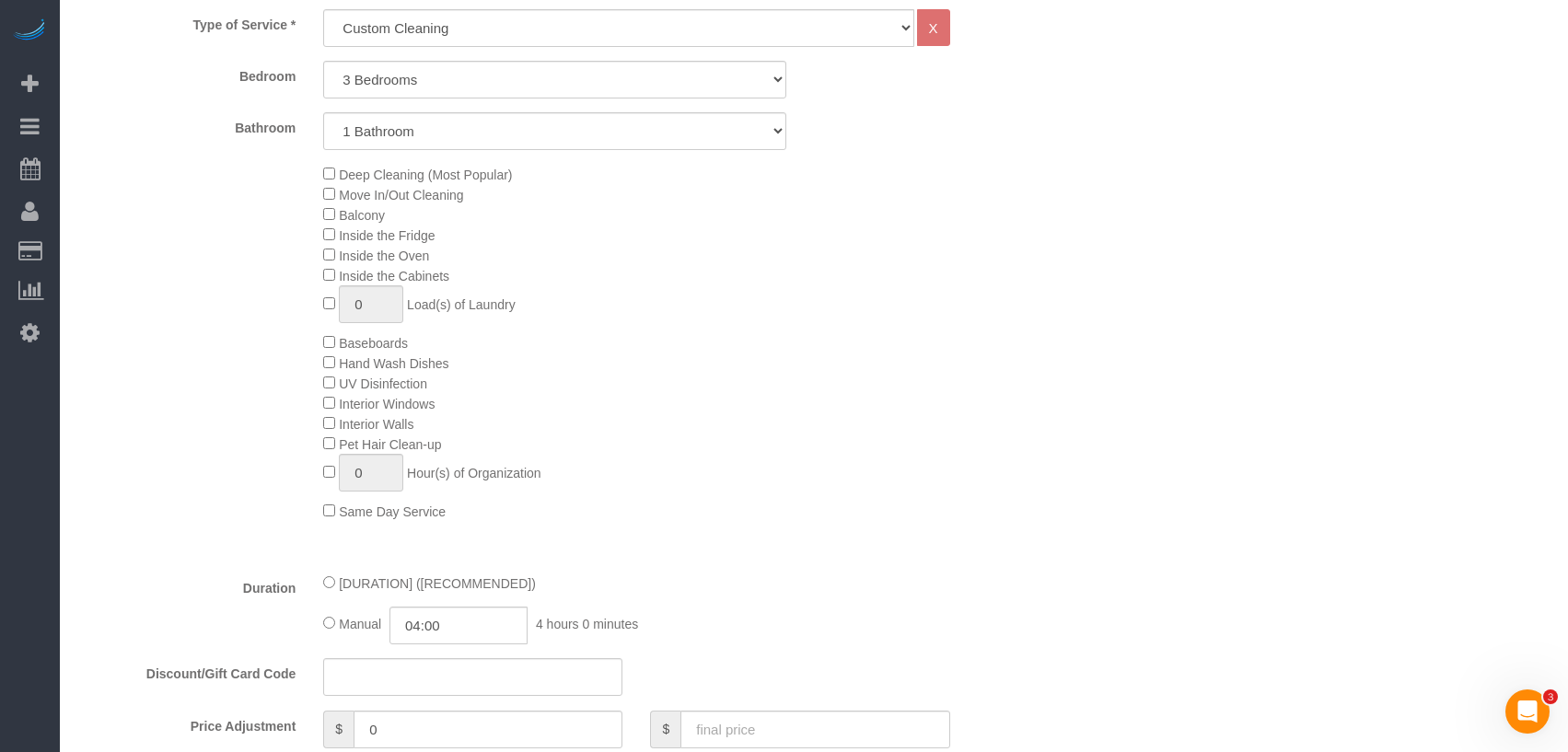 scroll, scrollTop: 773, scrollLeft: 0, axis: vertical 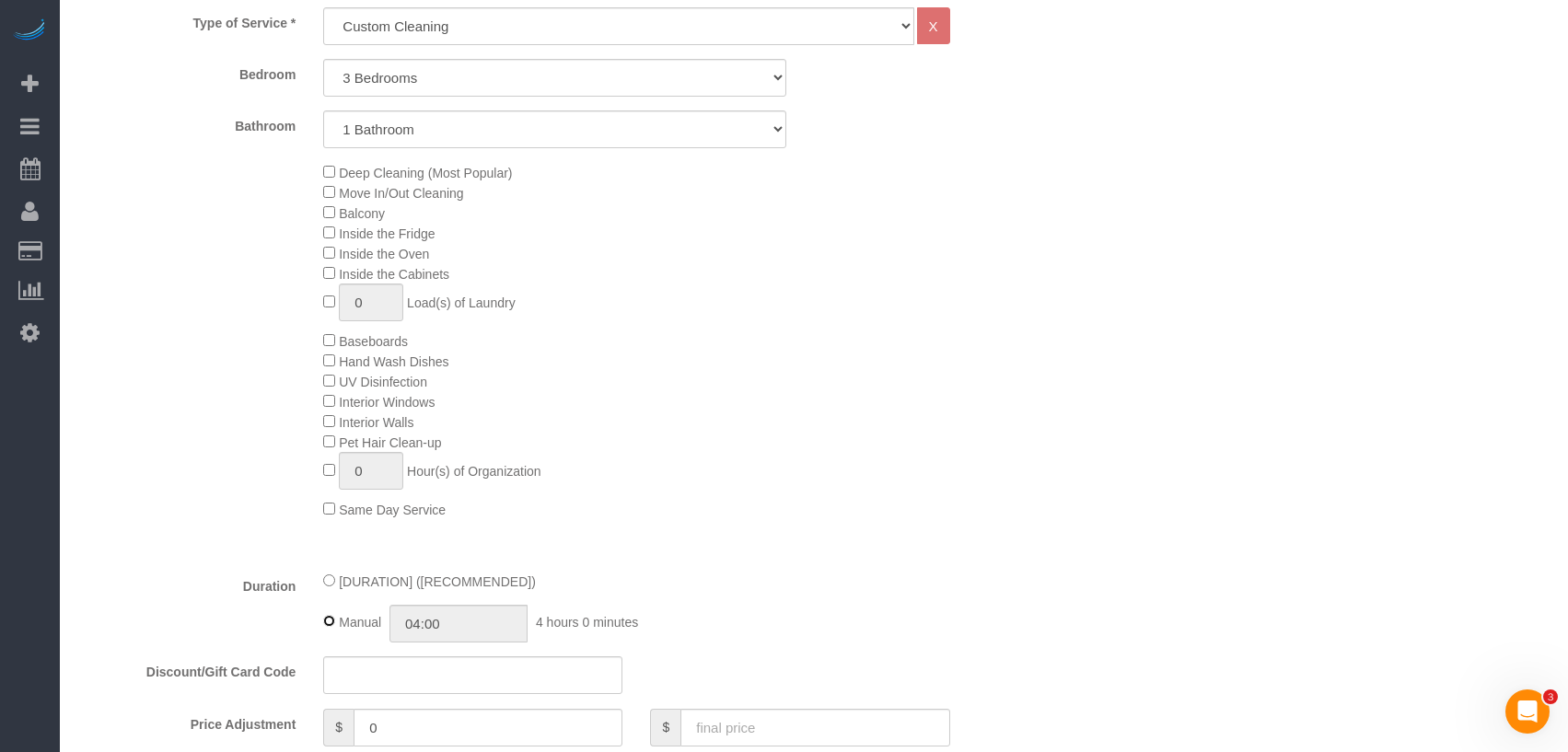 type on "08:00" 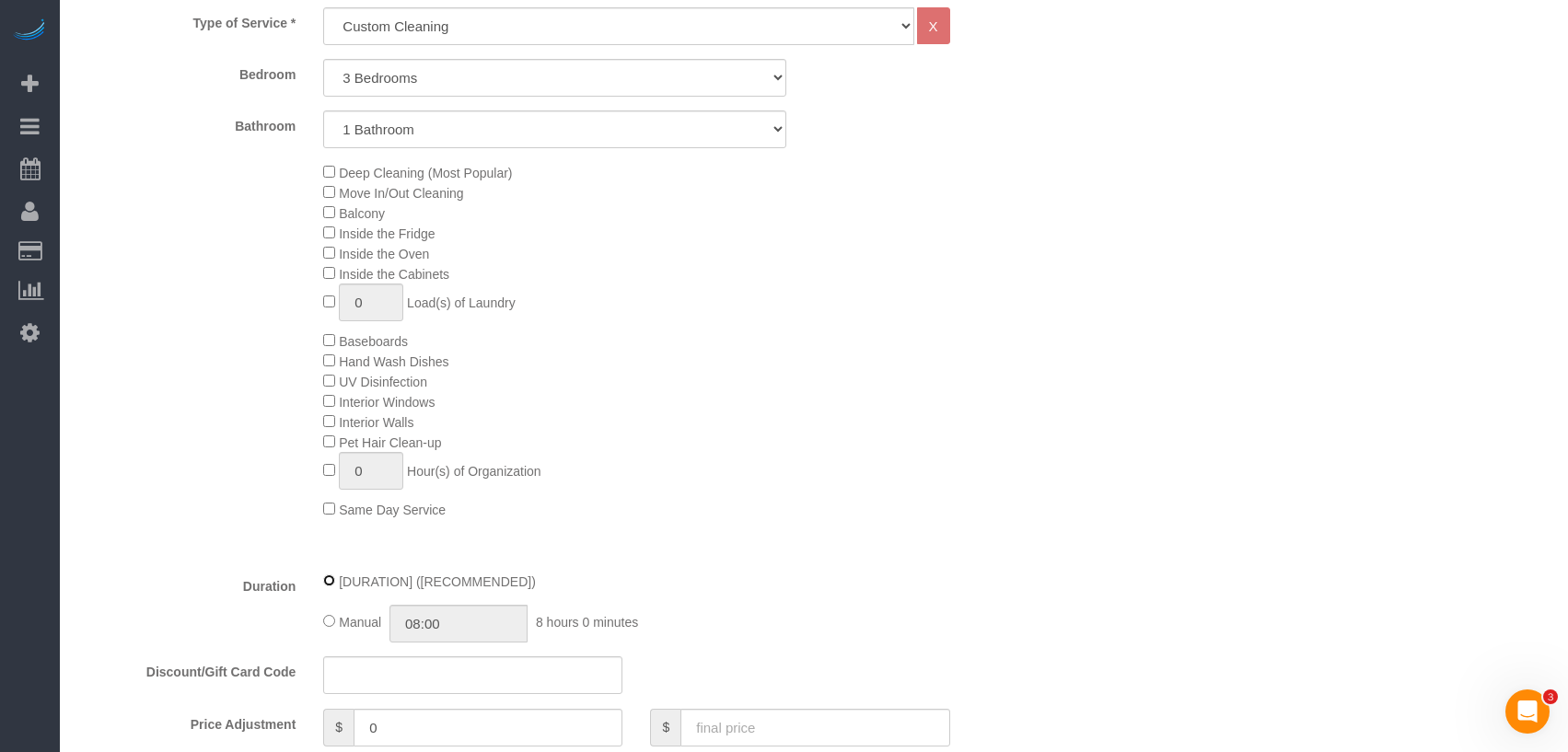 scroll, scrollTop: 762, scrollLeft: 0, axis: vertical 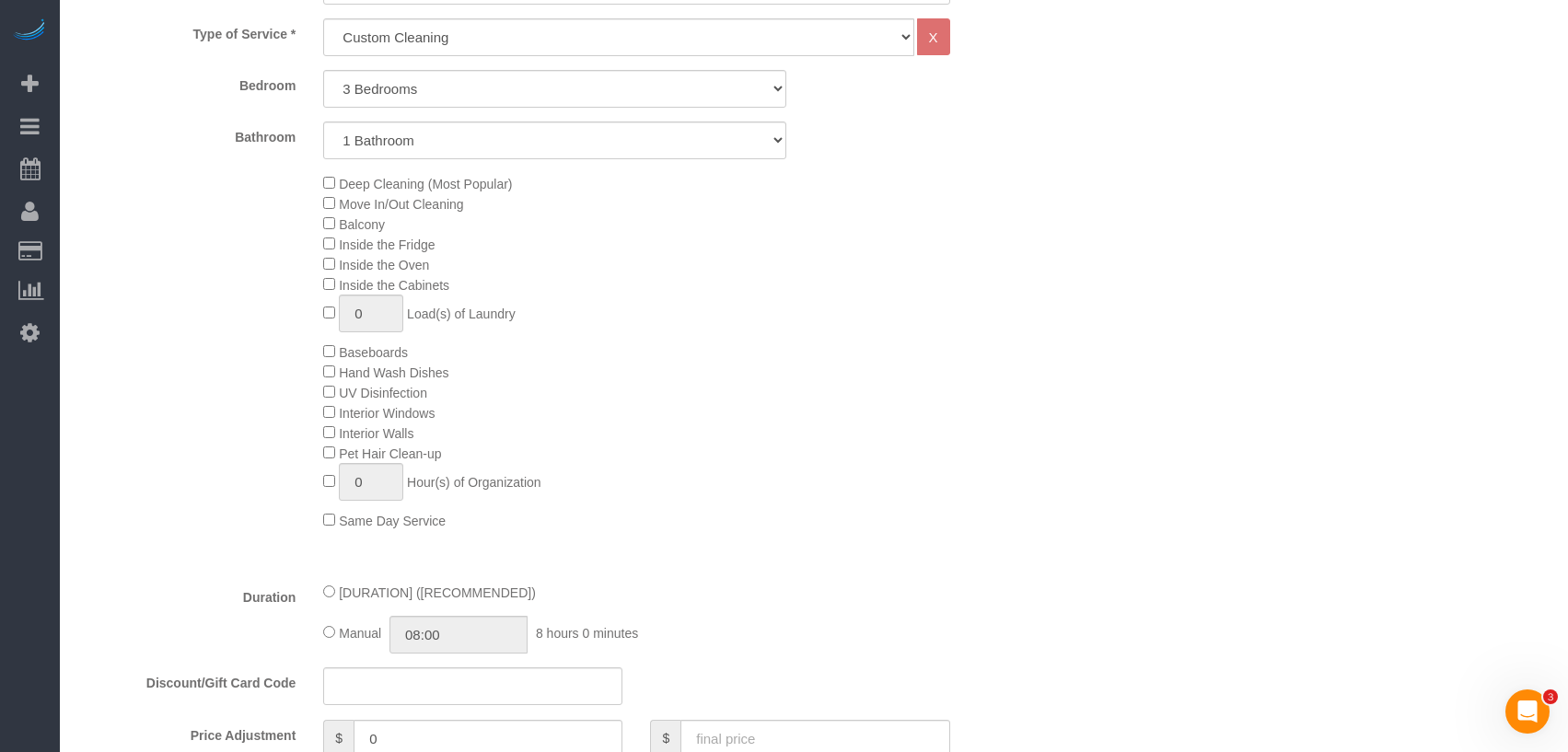 click on "[DURATION] ([RECOMMENDED])" 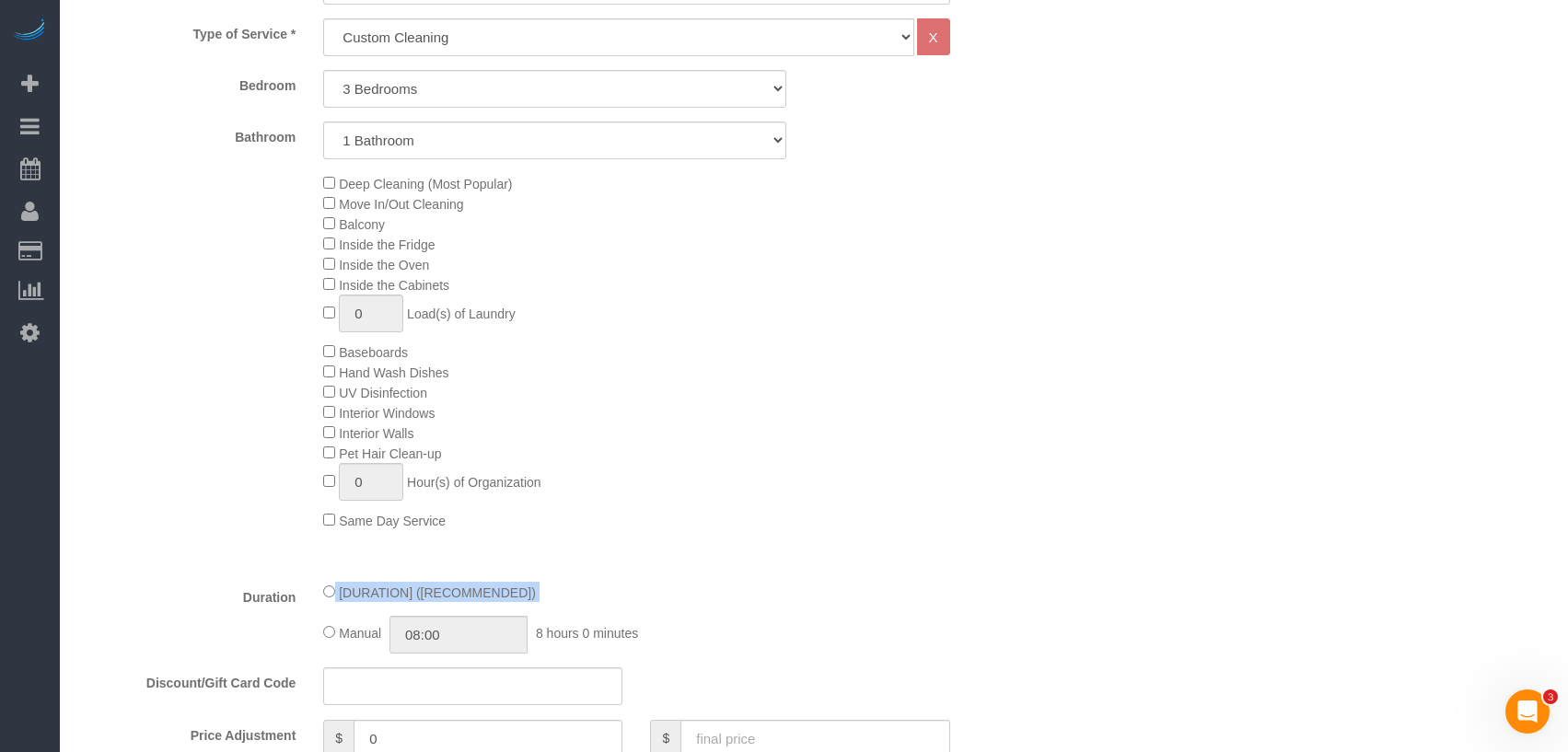 click on "[DURATION] ([RECOMMENDED])" 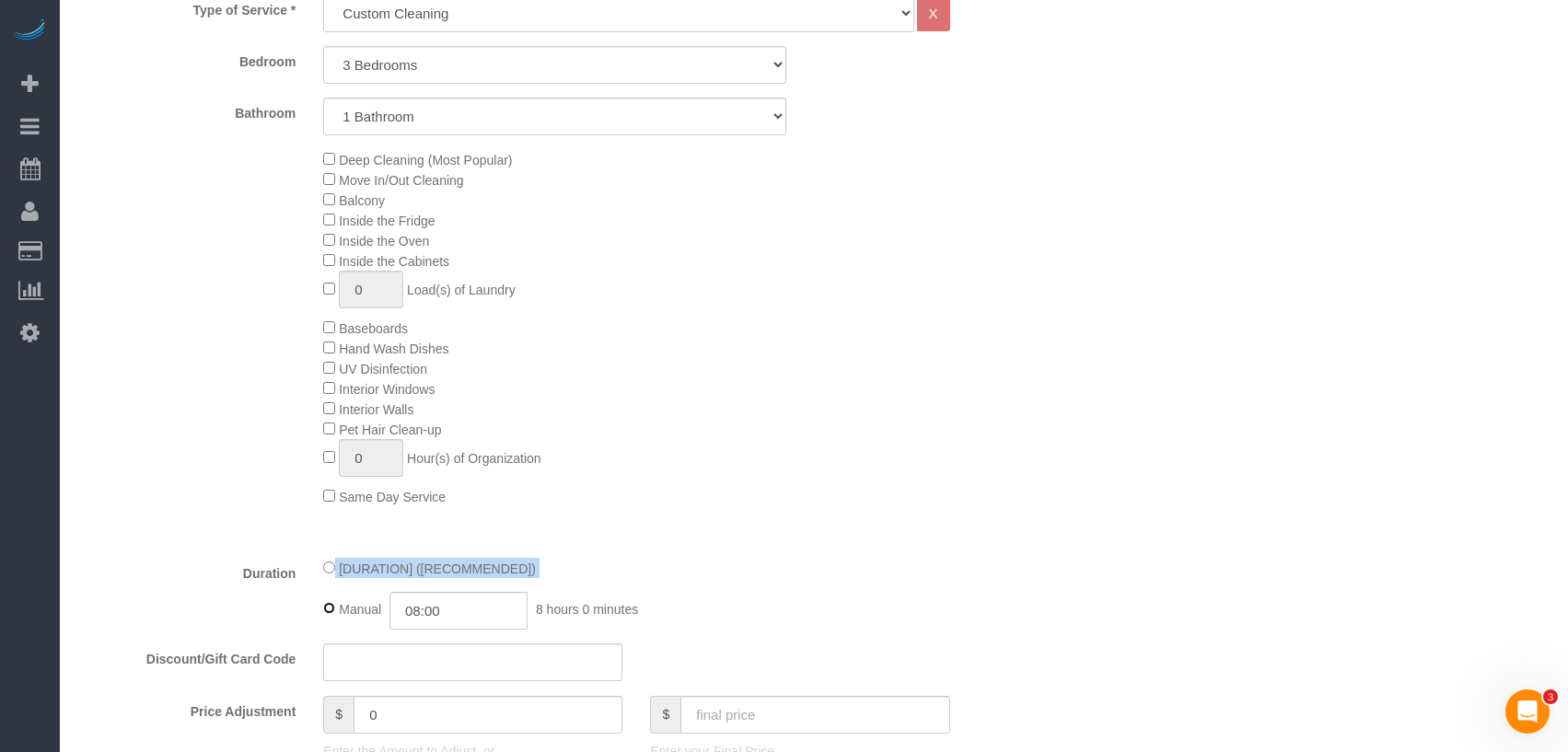 scroll, scrollTop: 796, scrollLeft: 0, axis: vertical 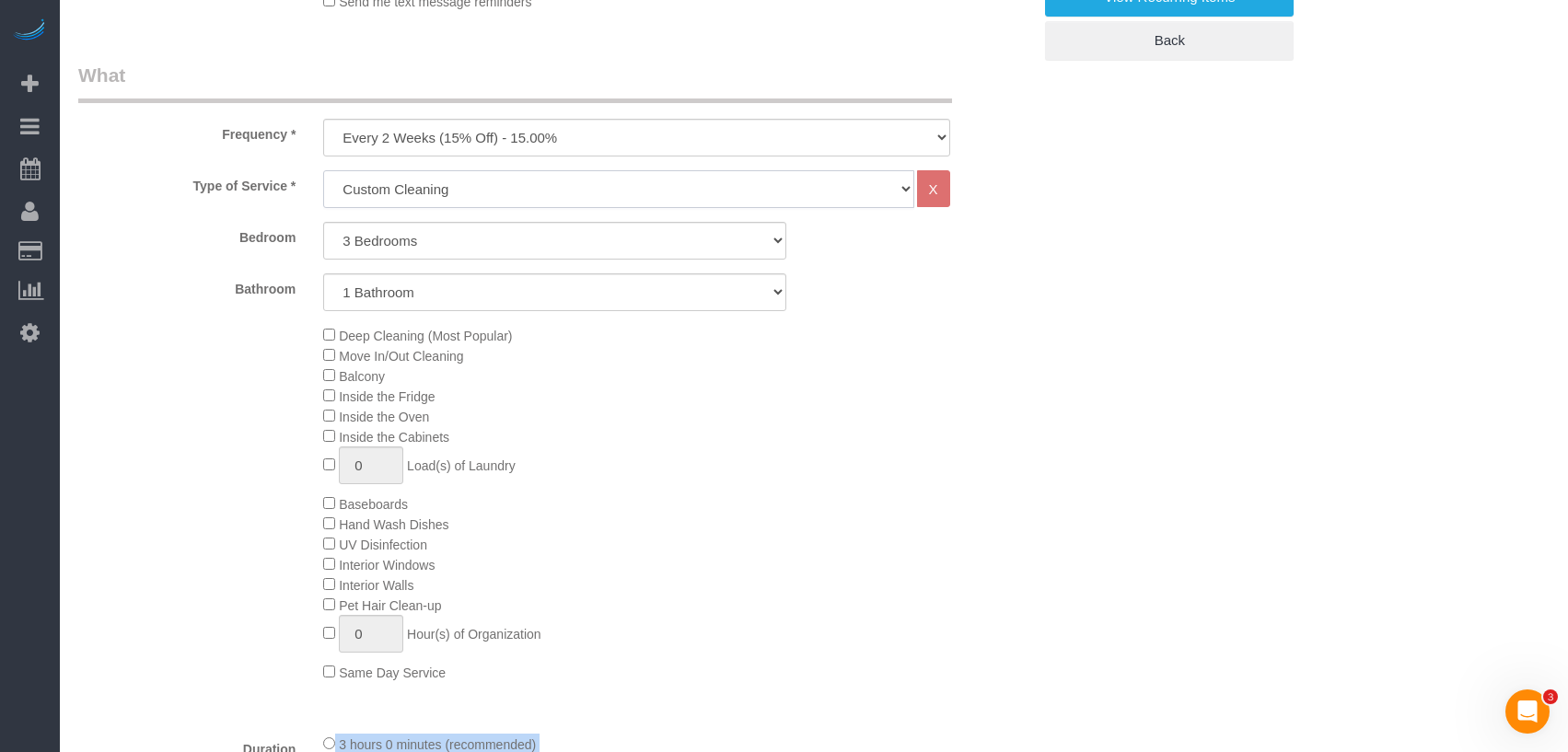 click on "Under 1,000 sq. ft. 1,001 - 1,500 sq. ft. 1,500+ sq. ft. Custom Cleaning Office Cleaning Airbnb Cleaning Post Construction Cleaning RE-CLEAN Hourly Rate - 8.0 Hourly Rate - 7.5 Late Cancellation - Invoice Purposes Hourly Rate (30% OFF) Bungalow Living Hello Alfred - Standard Cleaning Hello Alfred - Hourly Rate TULU - Standard Cleaning TULU - Hourly Rate Hourly Rate (15% OFF) Hourly Rate (20% OFF) Hourly Rate (25% OFF) Hourly Rate (22.5% OFF) Charity Clean Outsite - Hourly Rate Floor Cleaning 100/hr 140/hr Upholstery Cleaning Hourly Rate (Comped Cleaning) Power Washing Carpet/Rug Cleaning Floor Cleaning - 25% OFF Couch Cleaning Partnership Flat Rate Pricing Partnership Hourly Rate Staff Office Hours" 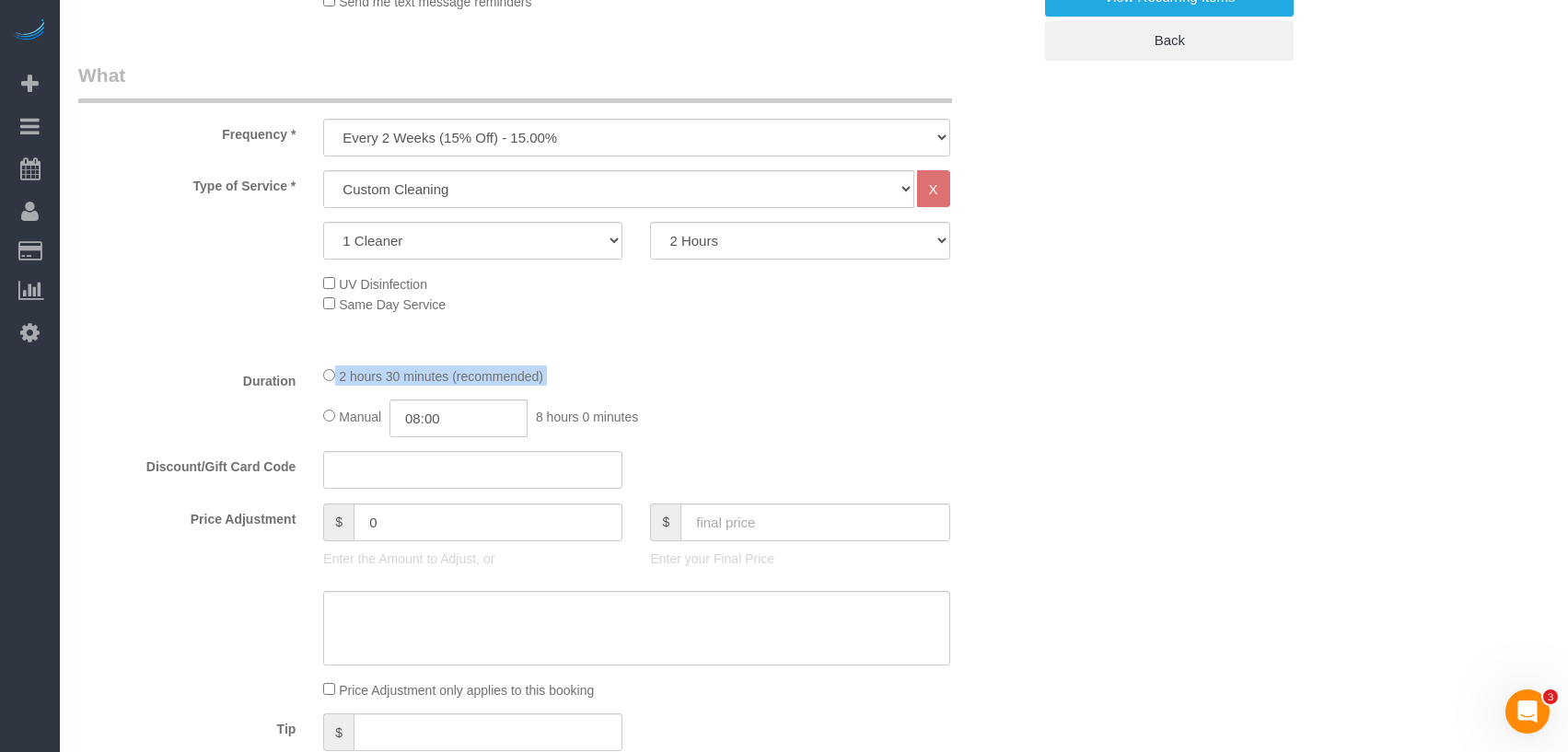 click on "[DURATION] ([RECOMMENDED])
Manual
08:00
8 hours 0 minutes" 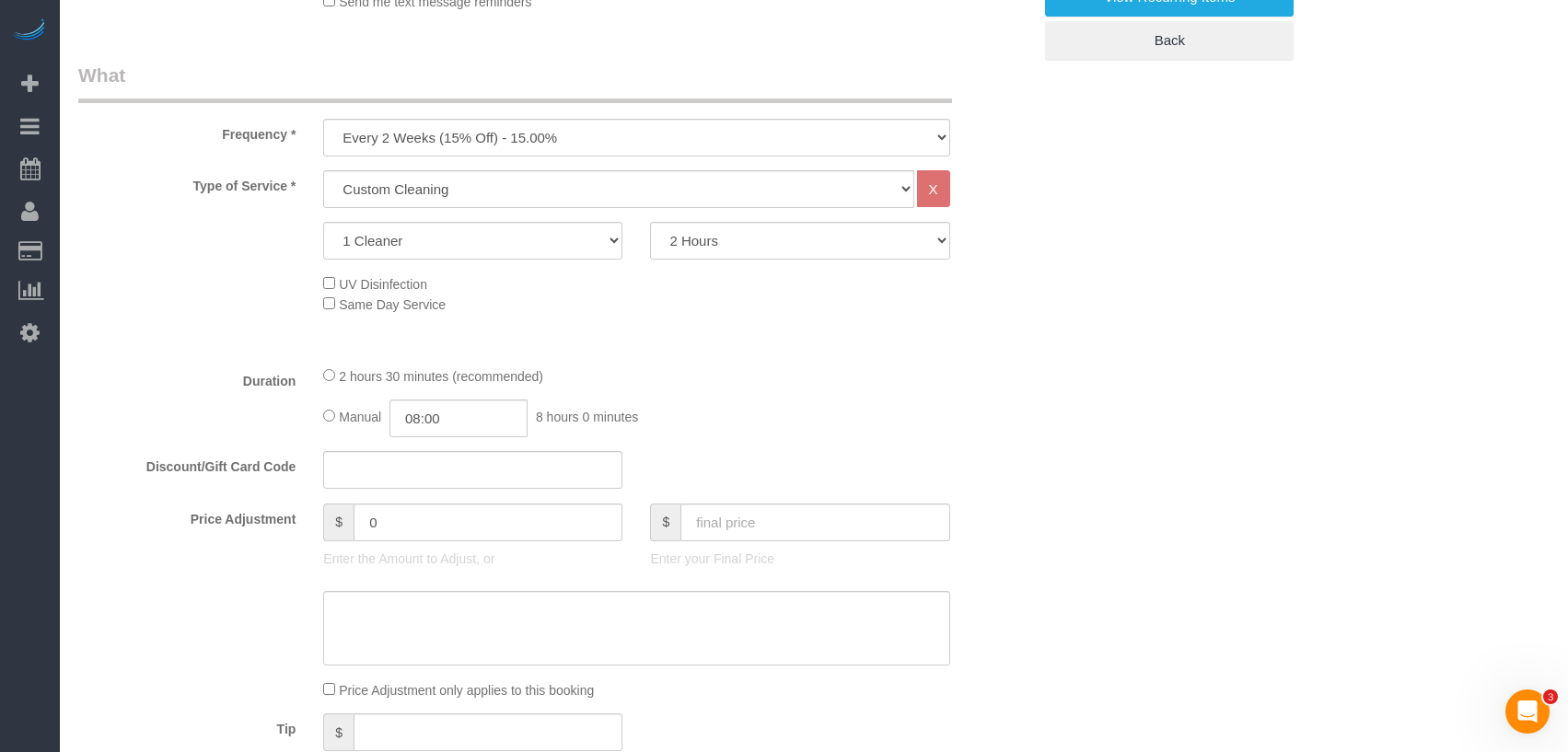 click on "2 hours 30 minutes (recommended)" 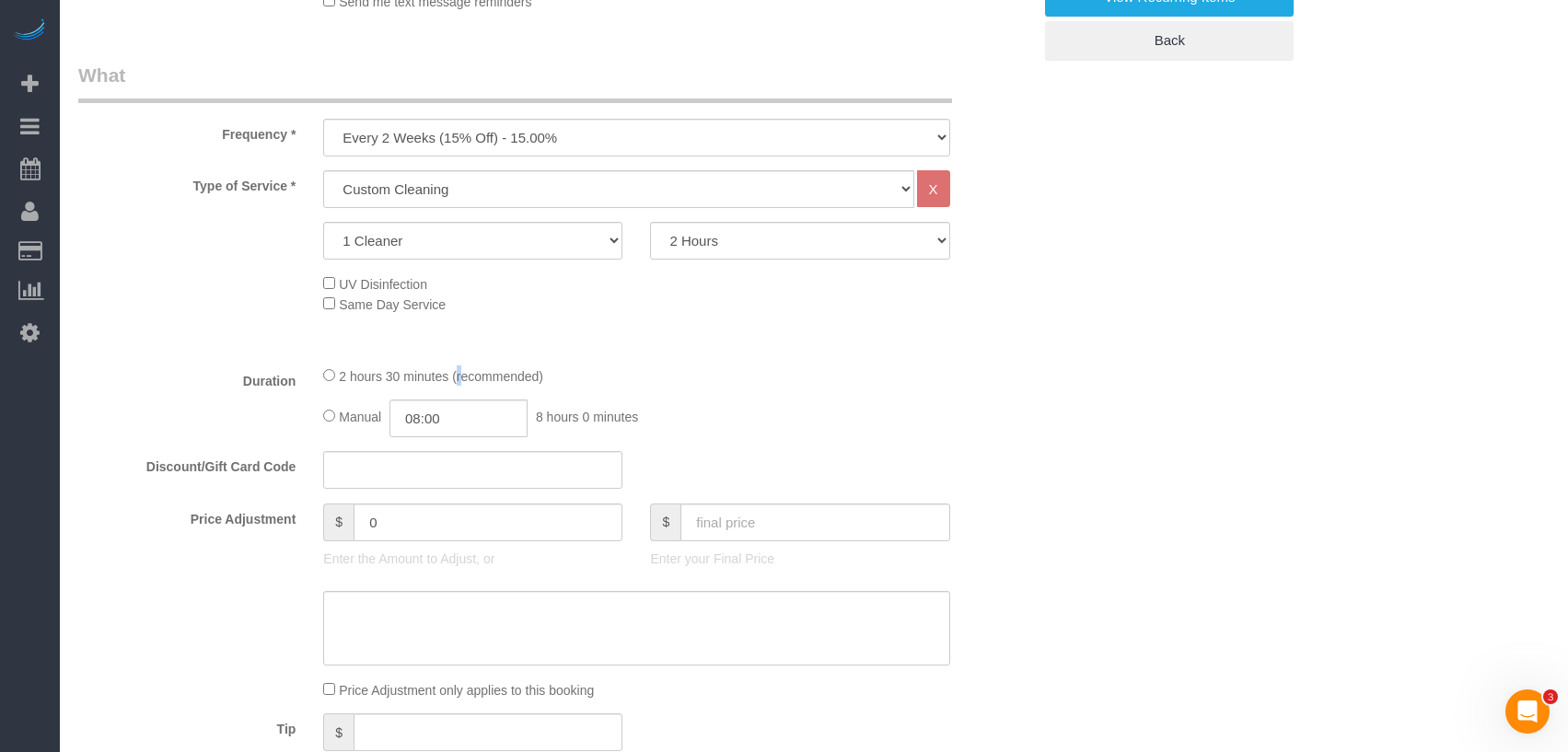 click on "2 hours 30 minutes (recommended)" 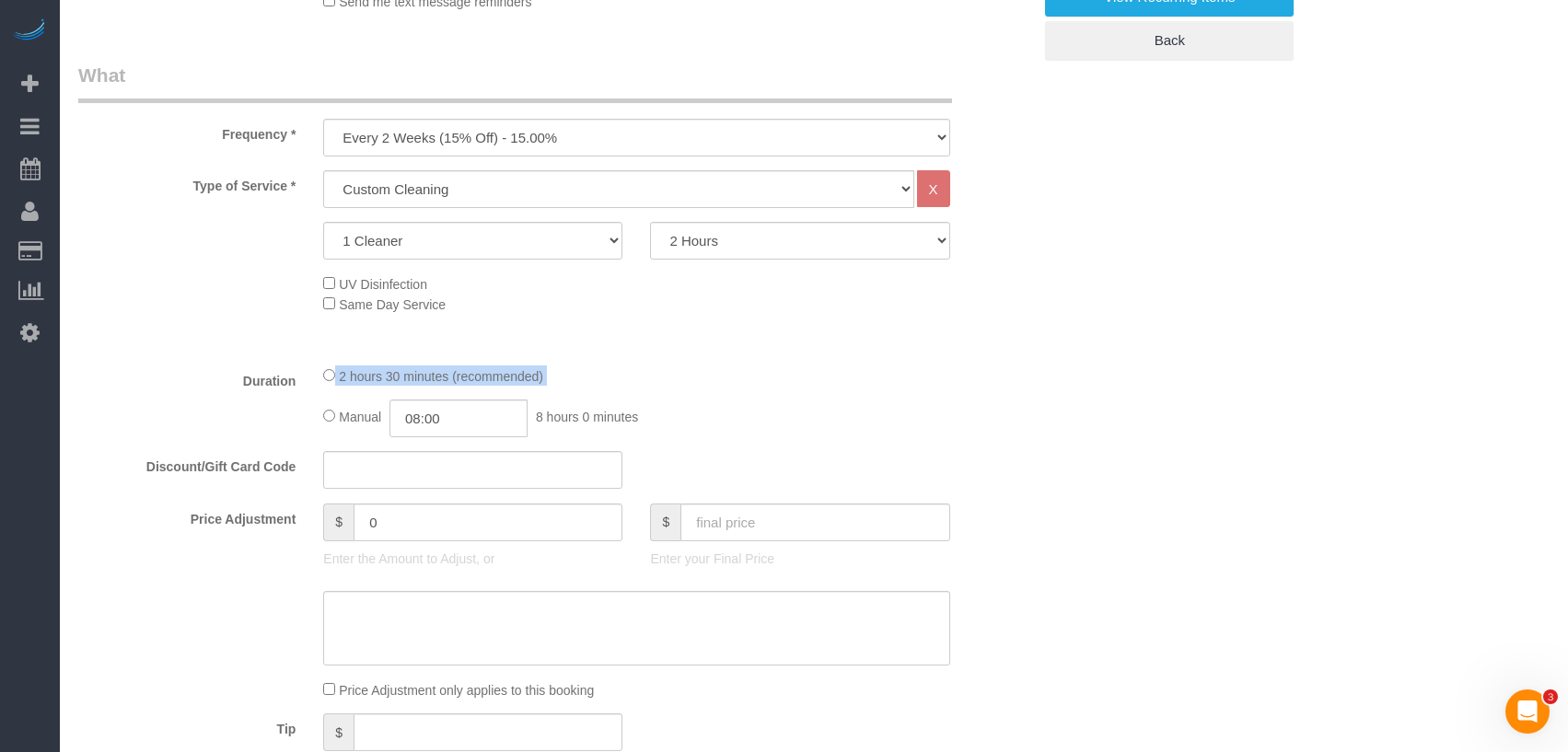 click on "2 hours 30 minutes (recommended)" 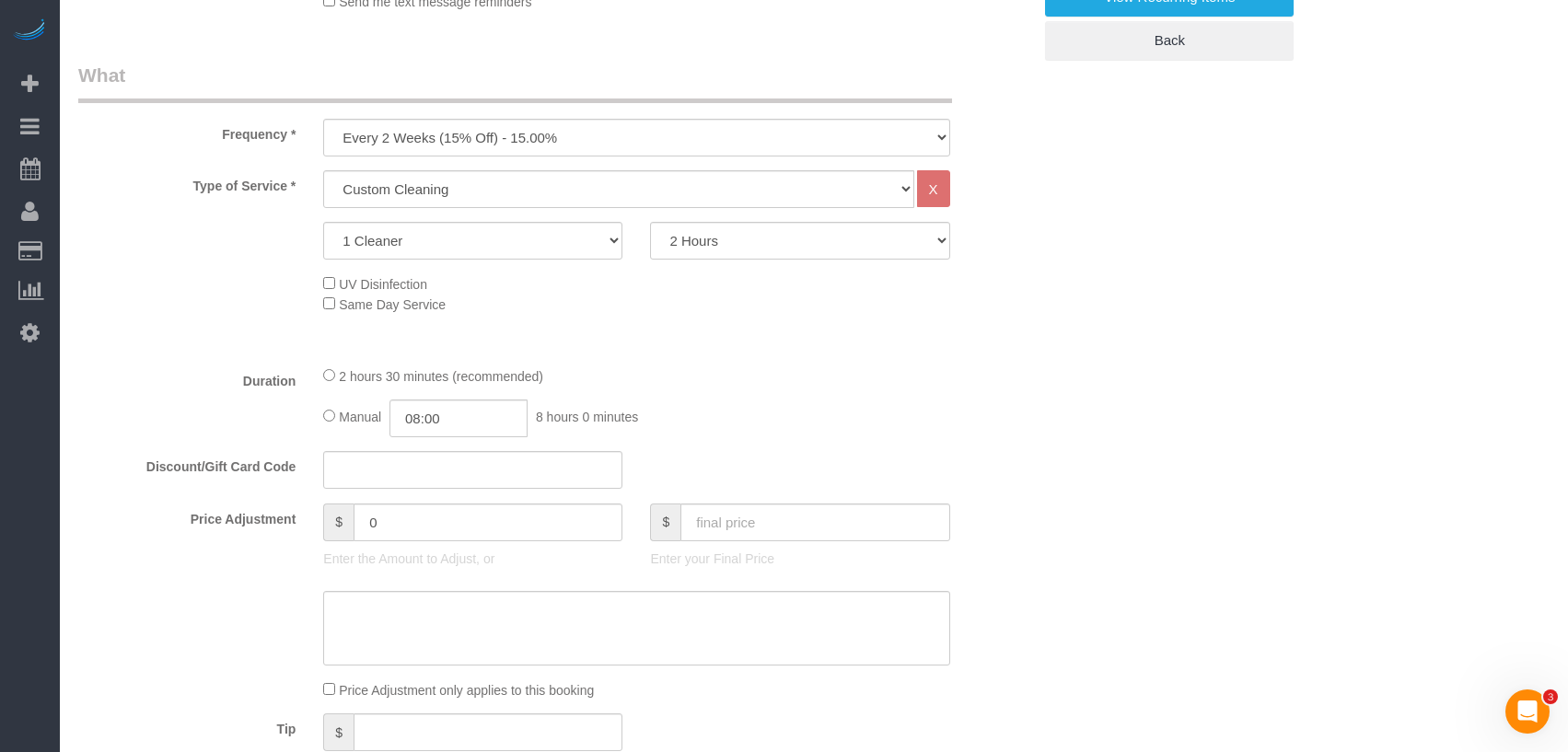 click on "8 hours 0 minutes" 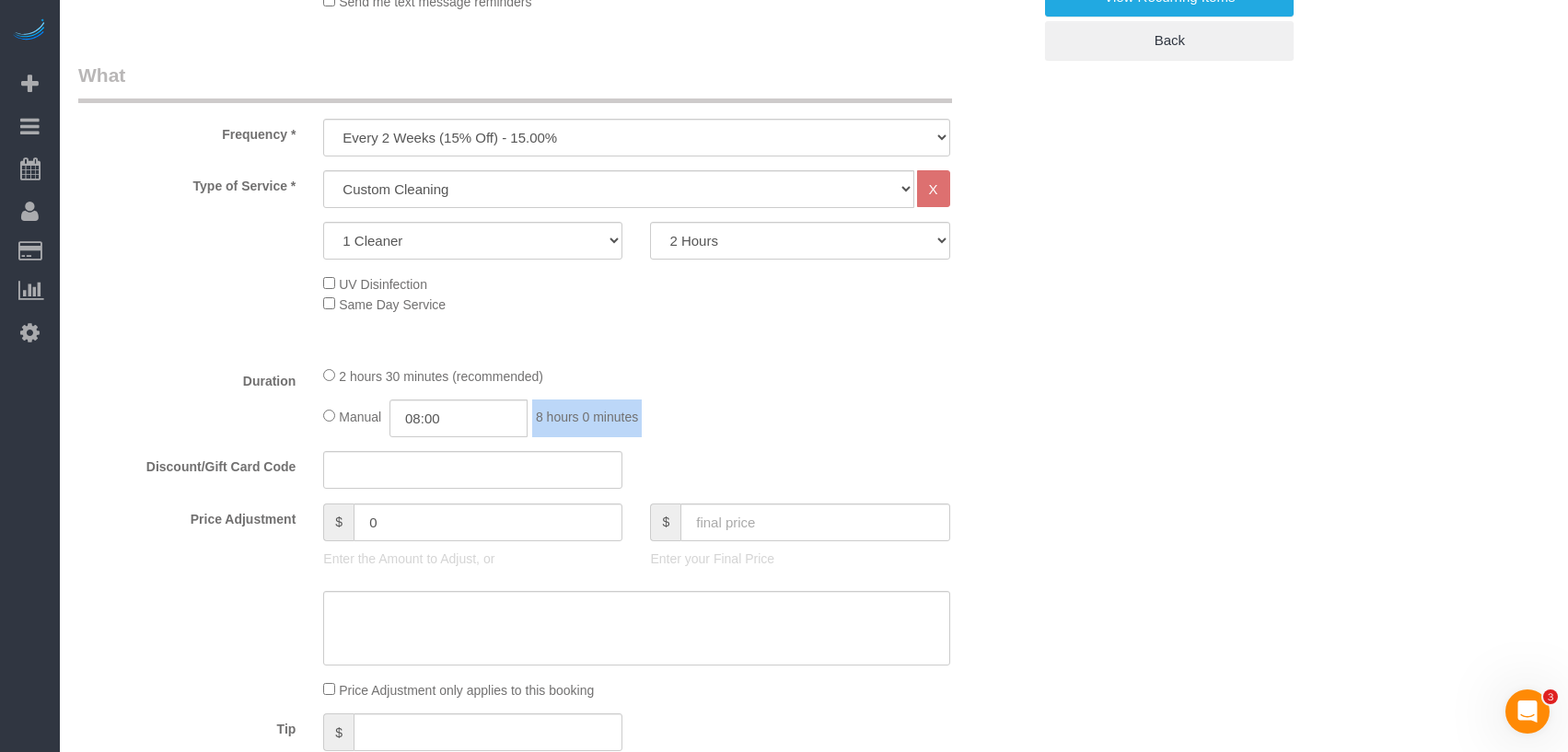 click on "8 hours 0 minutes" 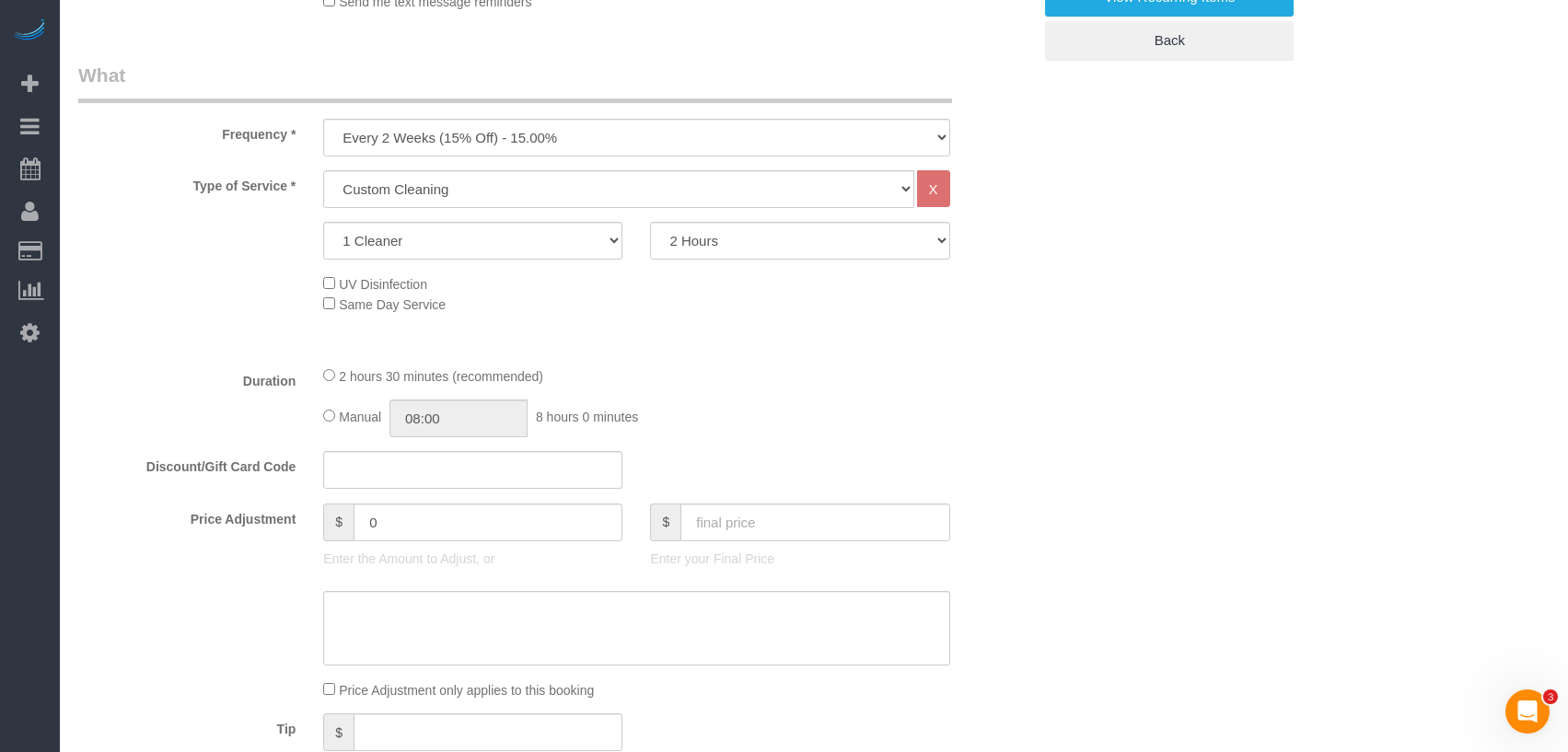 click on "2 hours 30 minutes (recommended)" 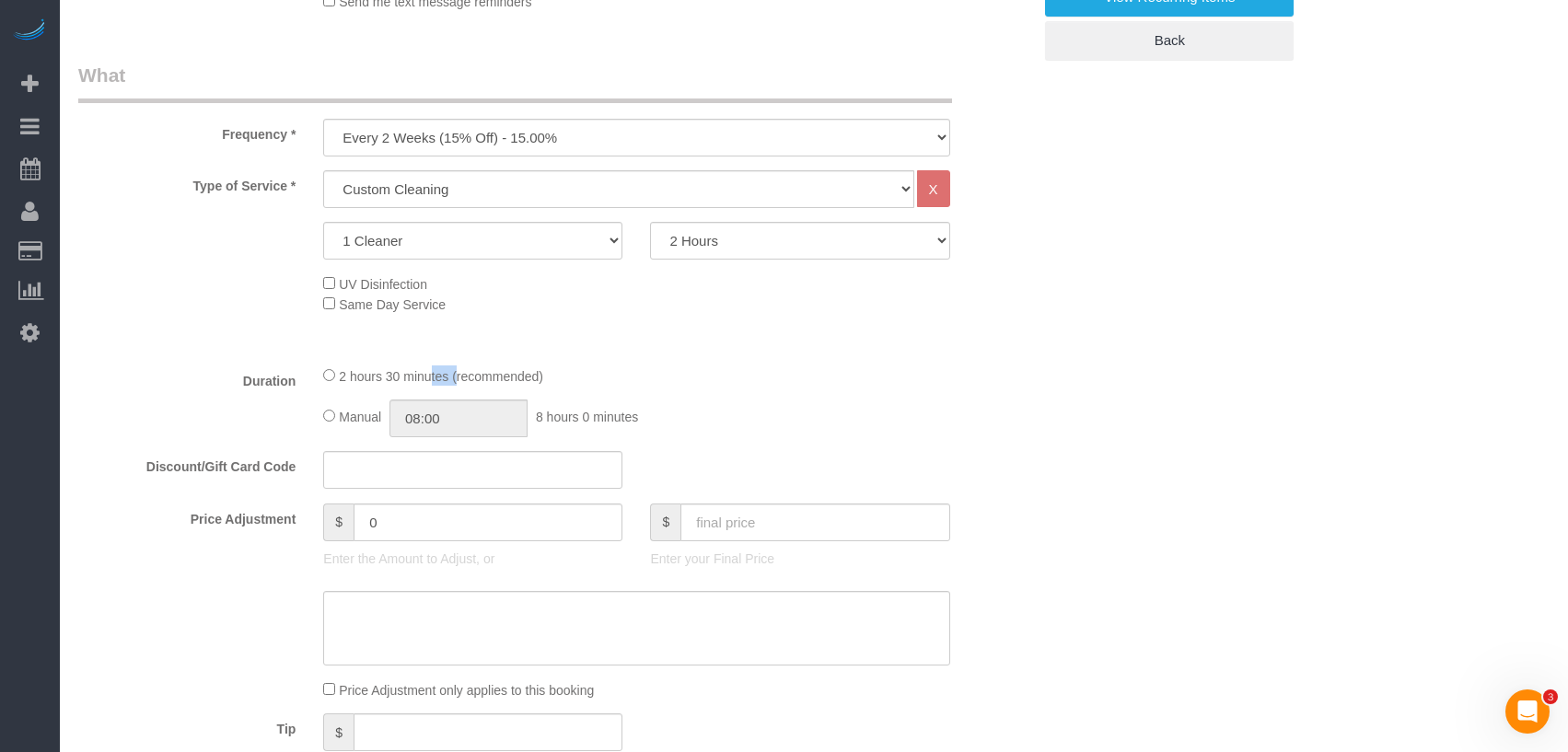 click on "2 hours 30 minutes (recommended)" 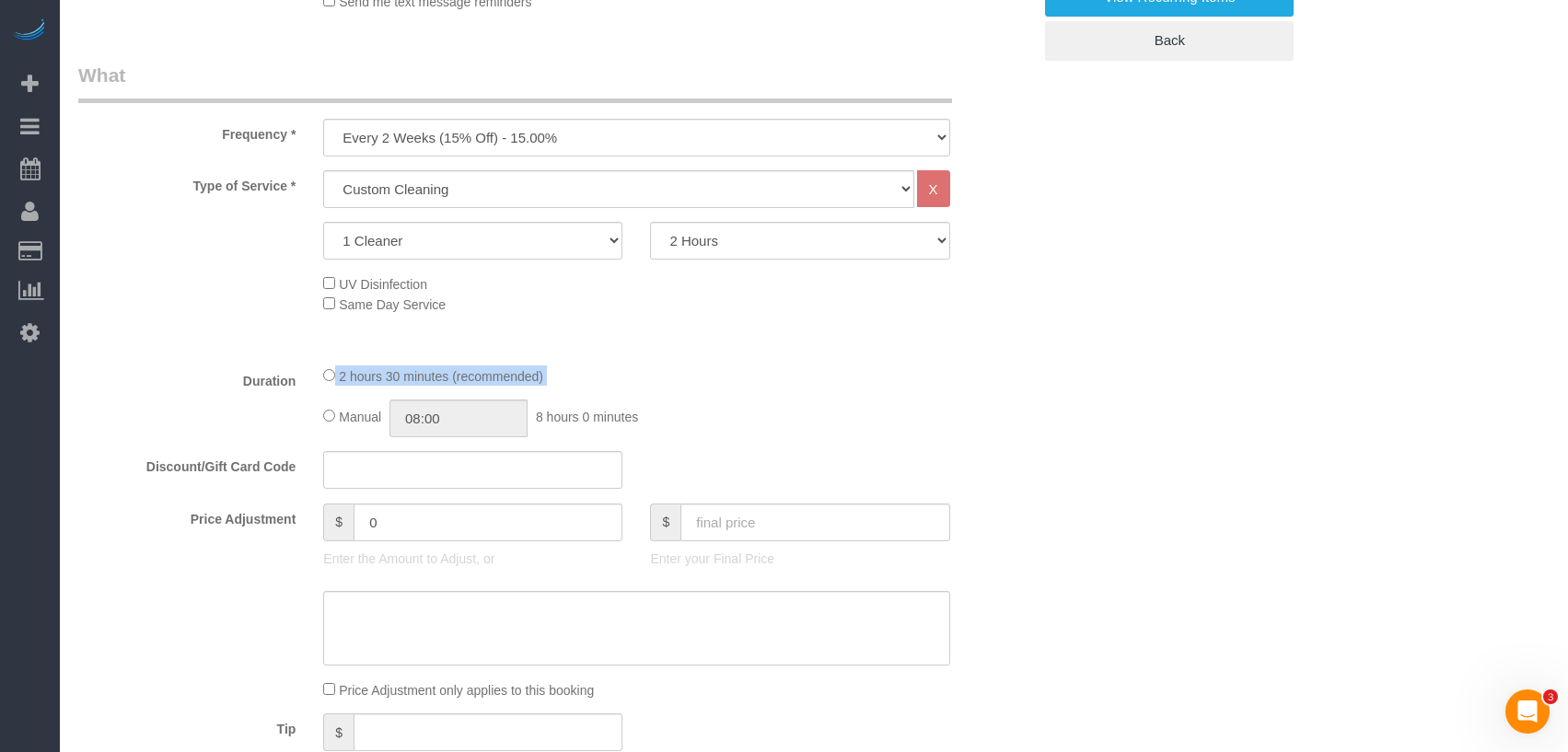 click on "2 hours 30 minutes (recommended)" 